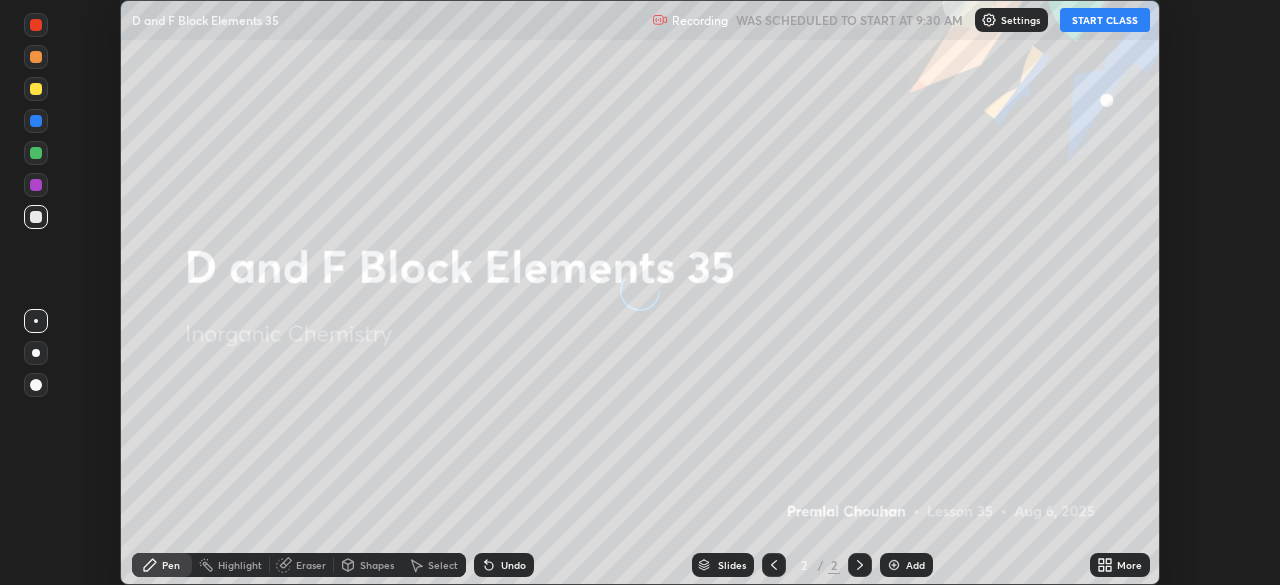 scroll, scrollTop: 0, scrollLeft: 0, axis: both 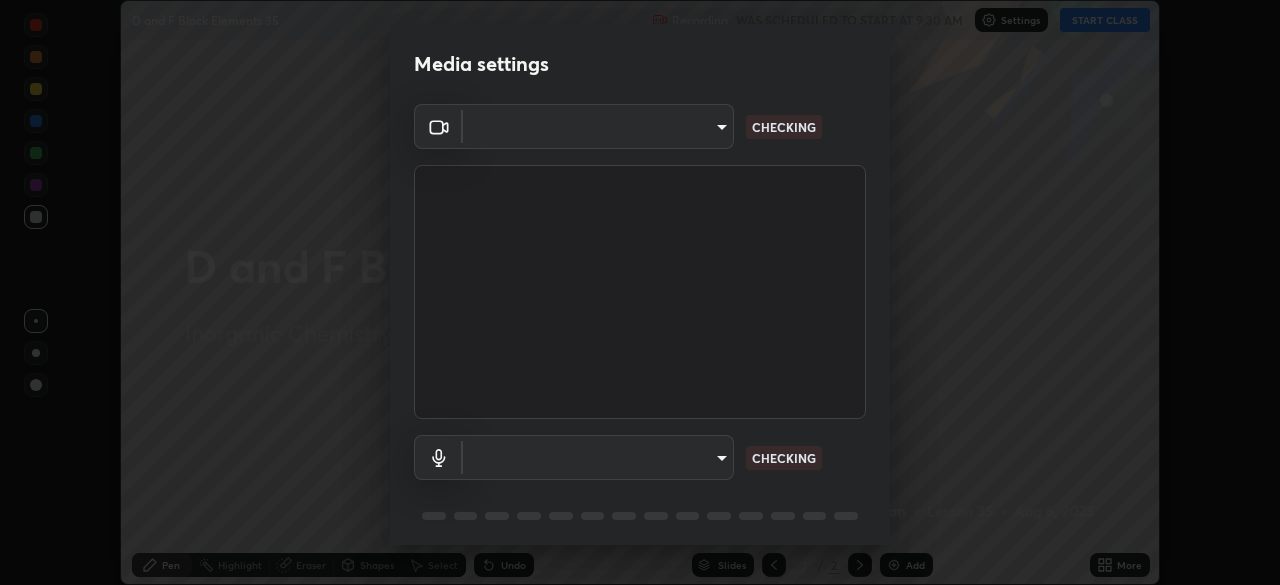 type on "cf4cade584ede8fb560bca5df173c6e0c2fab346f0fe5c0e134d57ffae5dbcad" 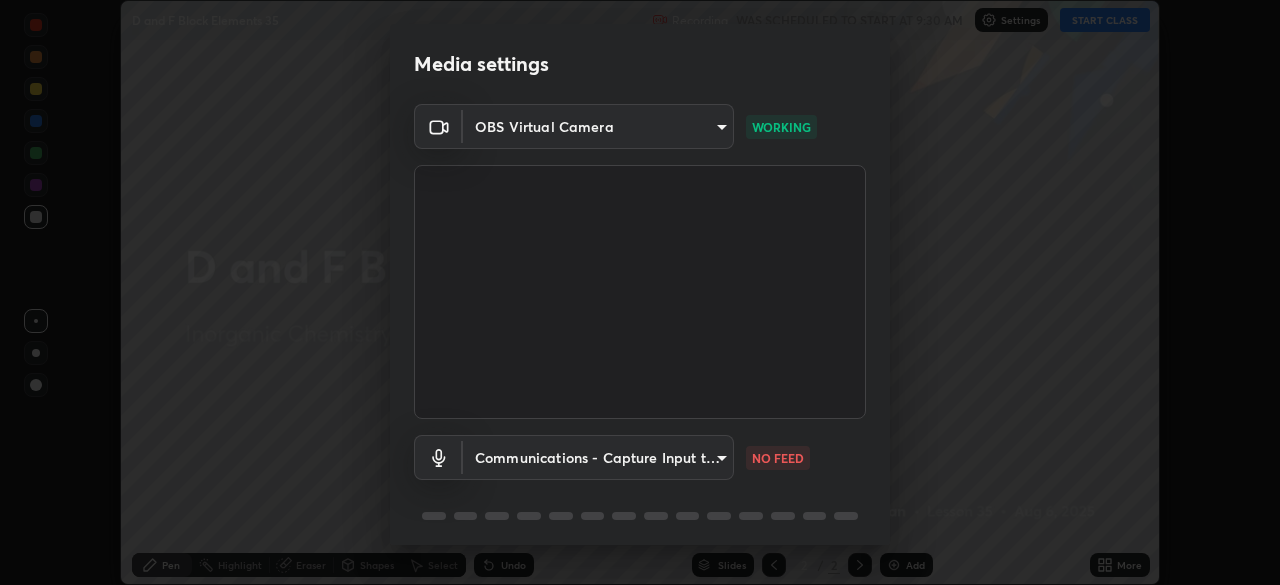 scroll, scrollTop: 71, scrollLeft: 0, axis: vertical 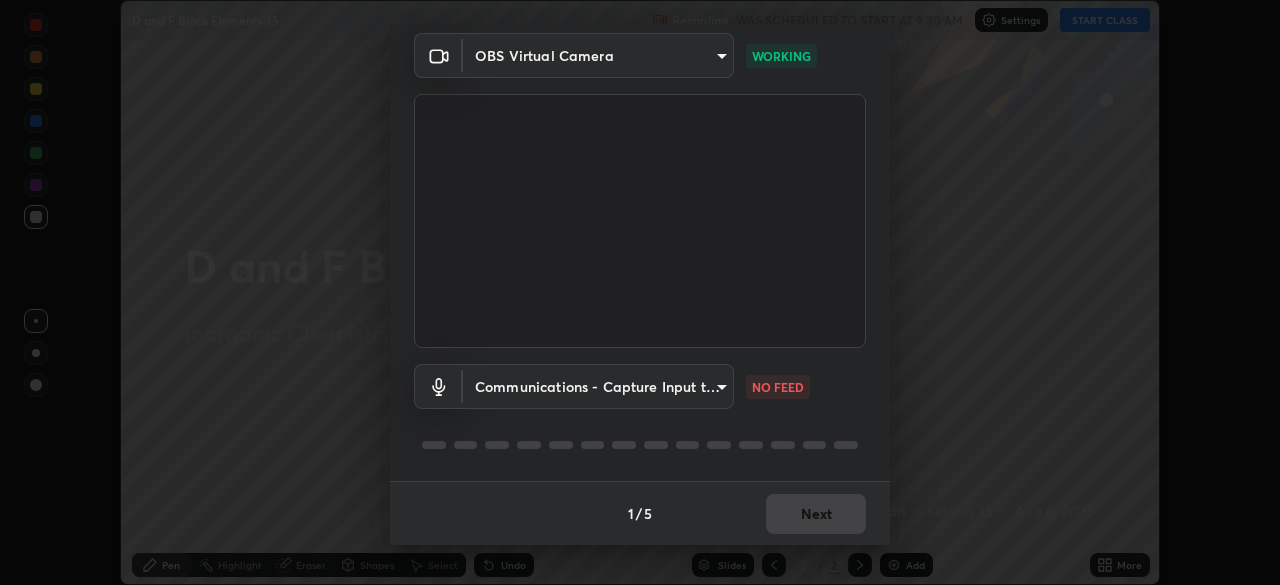 click on "Erase all D and F Block Elements 35 Recording WAS SCHEDULED TO START AT 9:30 AM Settings START CLASS Setting up your live class D and F Block Elements 35 • L35 of Inorganic Chemistry [FIRST] [LAST] Pen Highlight Eraser Shapes Select Undo Slides 2 / 2 Add More No doubts shared Encourage your learners to ask a doubt for better clarity Report an issue Reason for reporting Buffering Chat not working Audio - Video sync issue Educator video quality low Attach an image Report Media settings OBS Virtual Camera [HASH] WORKING Communications - Capture Input terminal (3- Digital Array MIC) (2207:0019) communications NO FEED 1 / 5 Next" at bounding box center [640, 292] 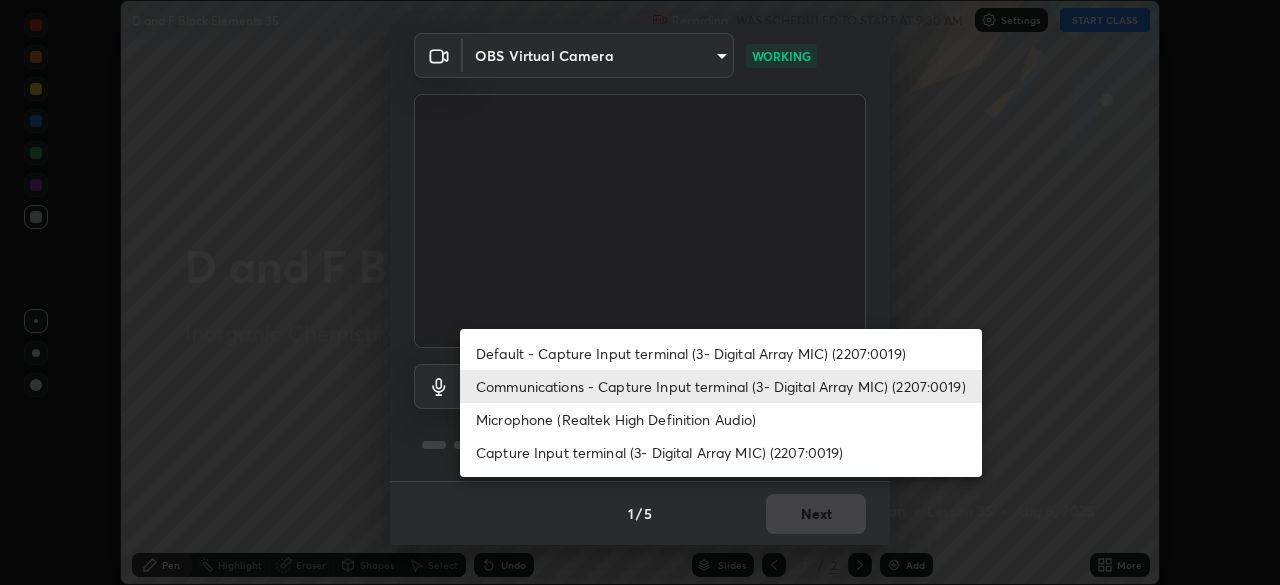 click at bounding box center (640, 292) 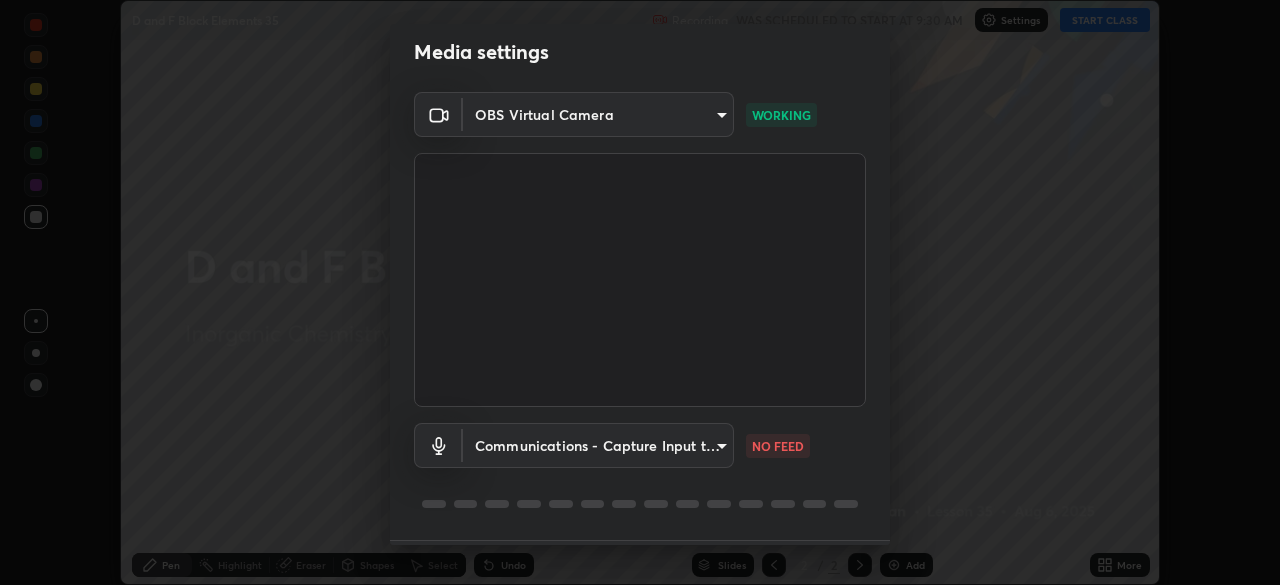 scroll, scrollTop: 71, scrollLeft: 0, axis: vertical 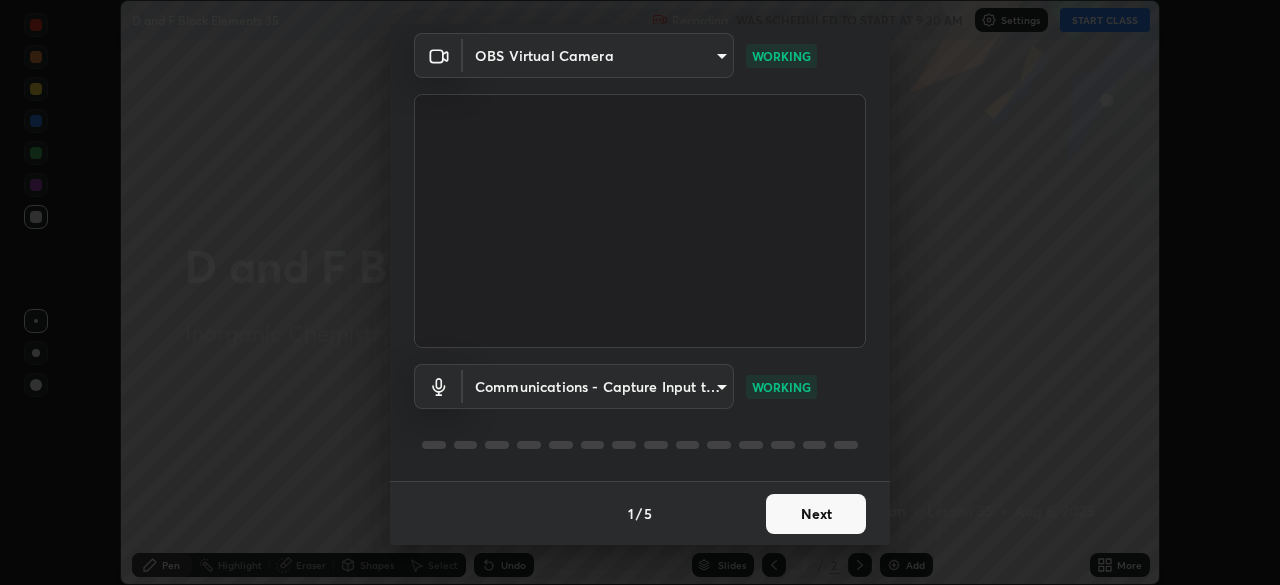 click on "Erase all D and F Block Elements 35 Recording WAS SCHEDULED TO START AT 9:30 AM Settings START CLASS Setting up your live class D and F Block Elements 35 • L35 of Inorganic Chemistry [FIRST] [LAST] Pen Highlight Eraser Shapes Select Undo Slides 2 / 2 Add More No doubts shared Encourage your learners to ask a doubt for better clarity Report an issue Reason for reporting Buffering Chat not working Audio - Video sync issue Educator video quality low Attach an image Report Media settings OBS Virtual Camera [HASH] WORKING Communications - Capture Input terminal (3- Digital Array MIC) (2207:0019) communications WORKING 1 / 5 Next" at bounding box center (640, 292) 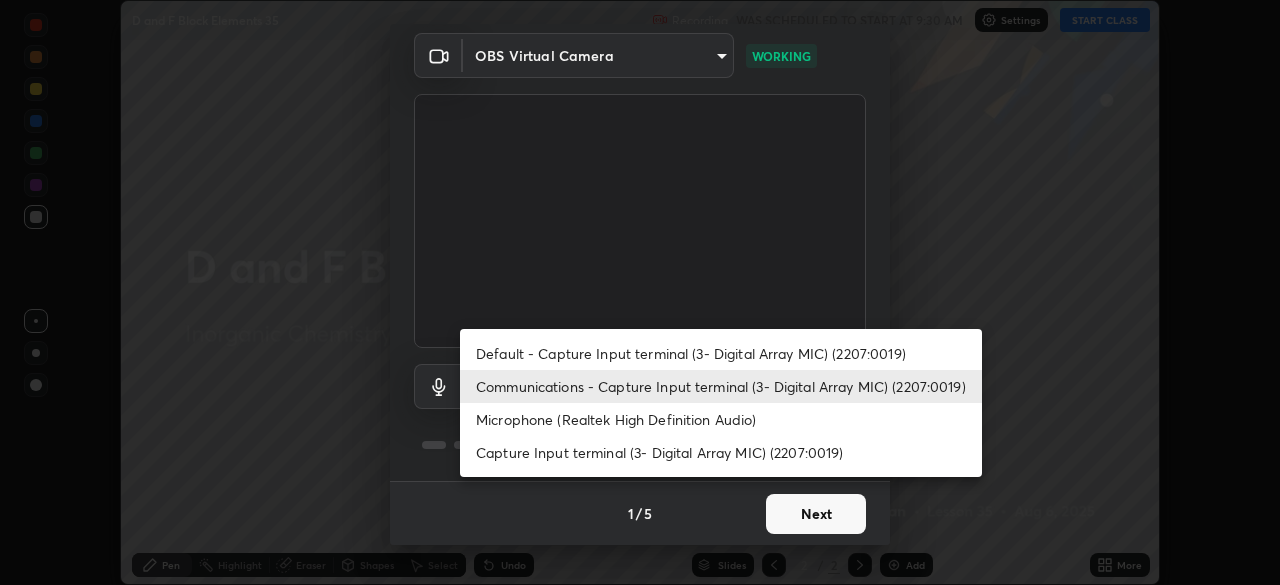click on "Microphone (Realtek High Definition Audio)" at bounding box center [721, 419] 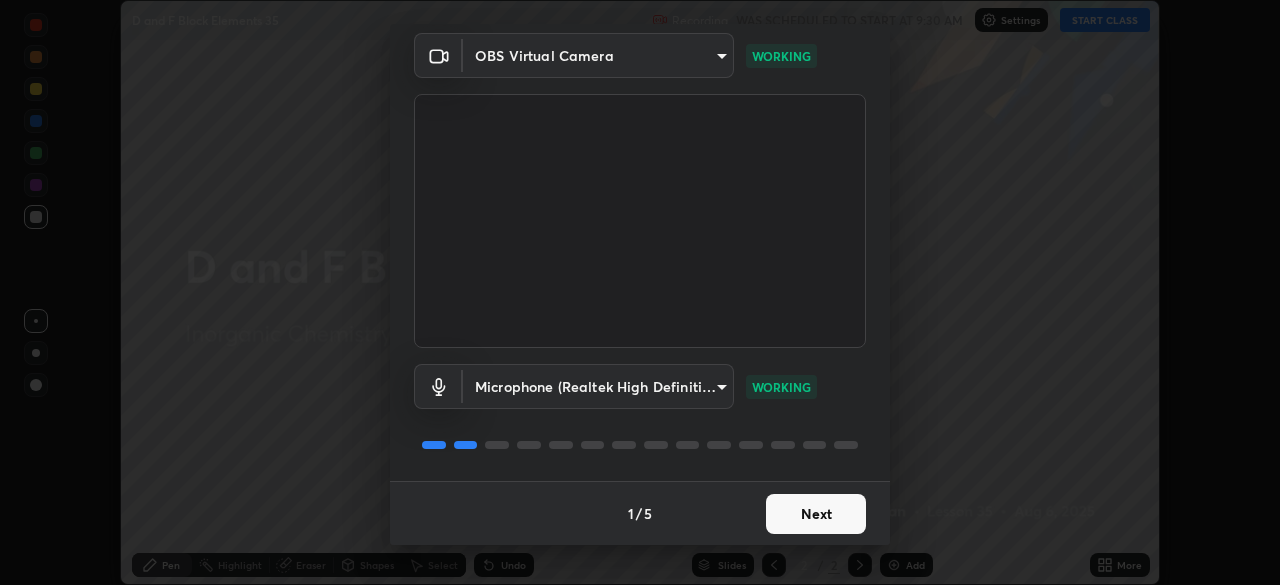 click on "Next" at bounding box center [816, 514] 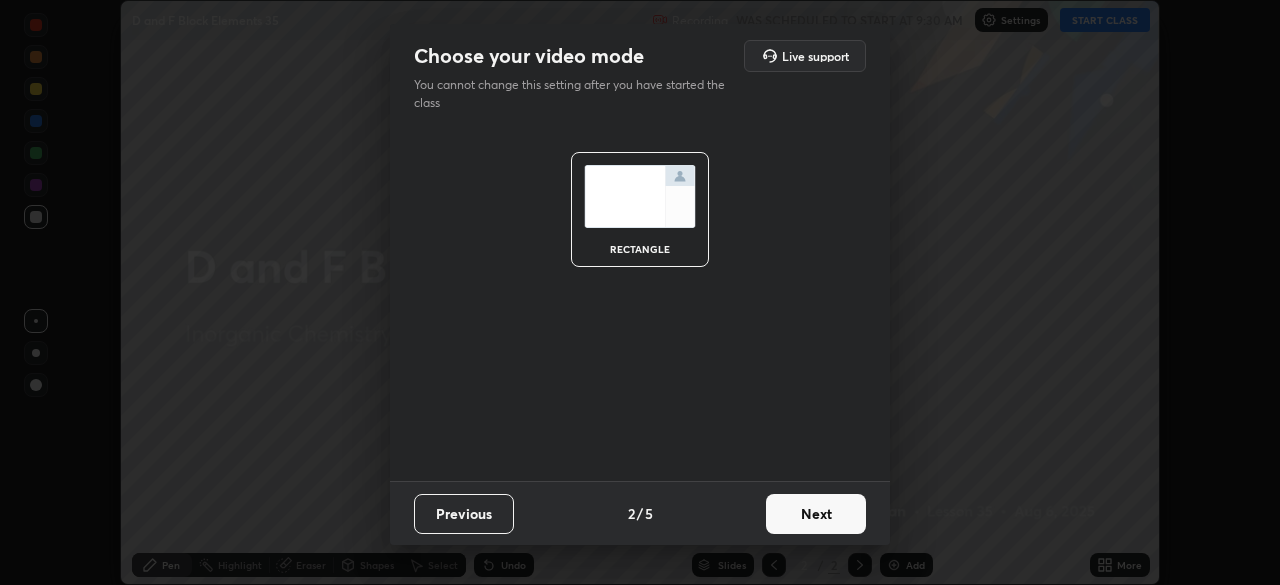 scroll, scrollTop: 0, scrollLeft: 0, axis: both 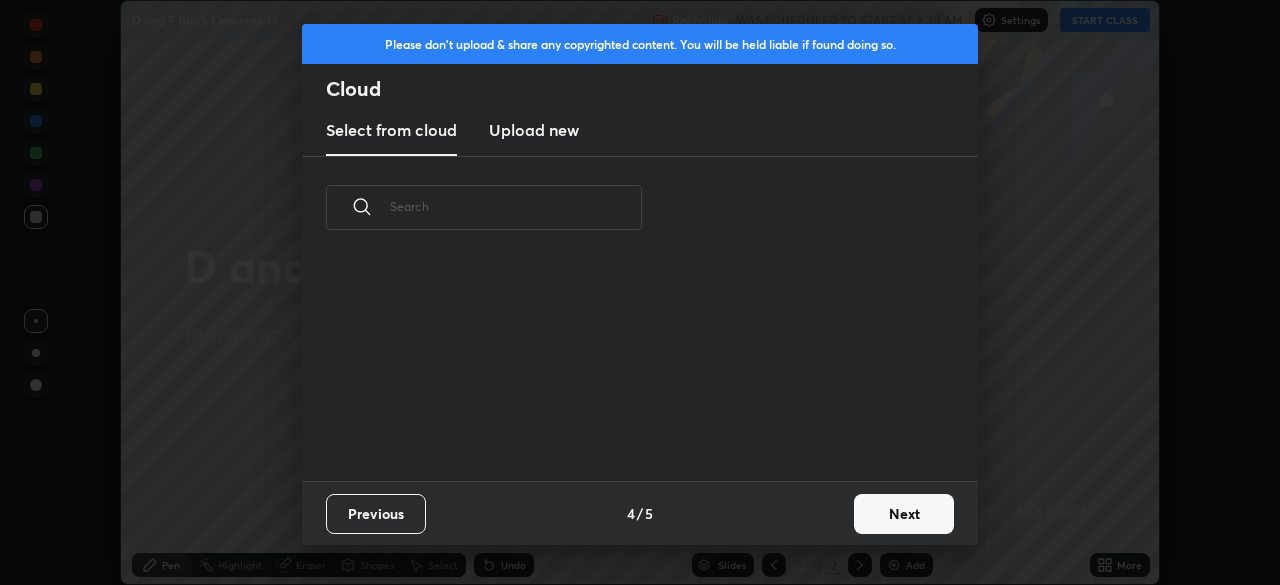 click on "Next" at bounding box center (904, 514) 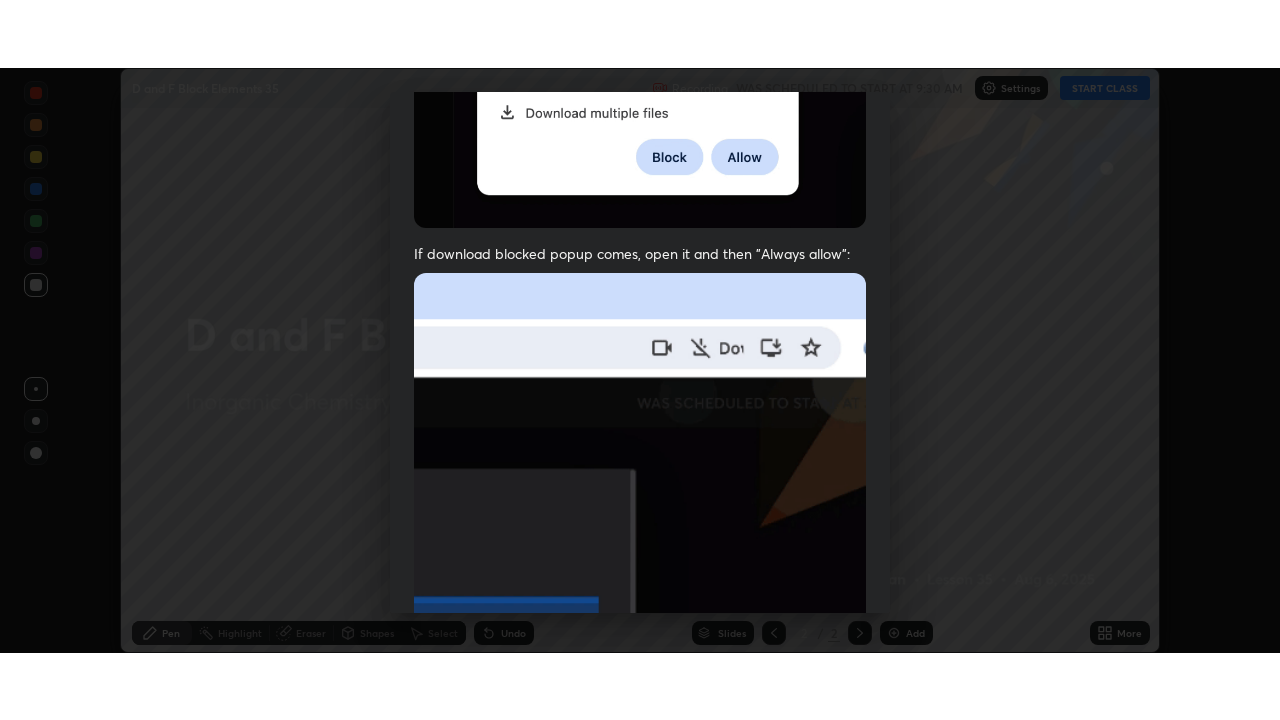 scroll, scrollTop: 479, scrollLeft: 0, axis: vertical 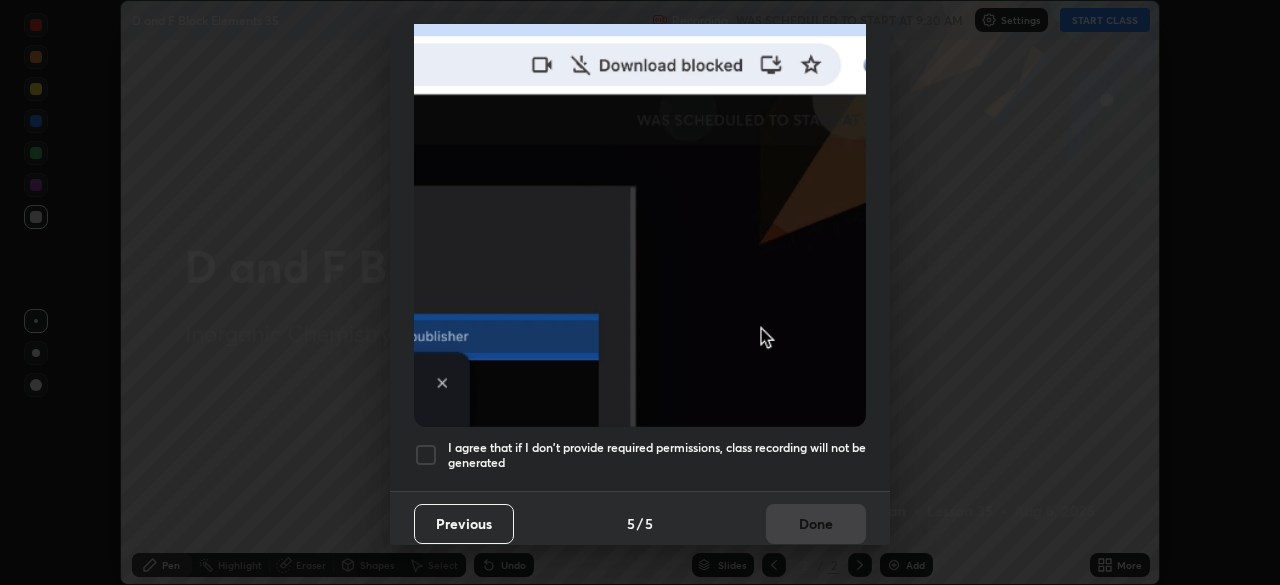 click at bounding box center [426, 455] 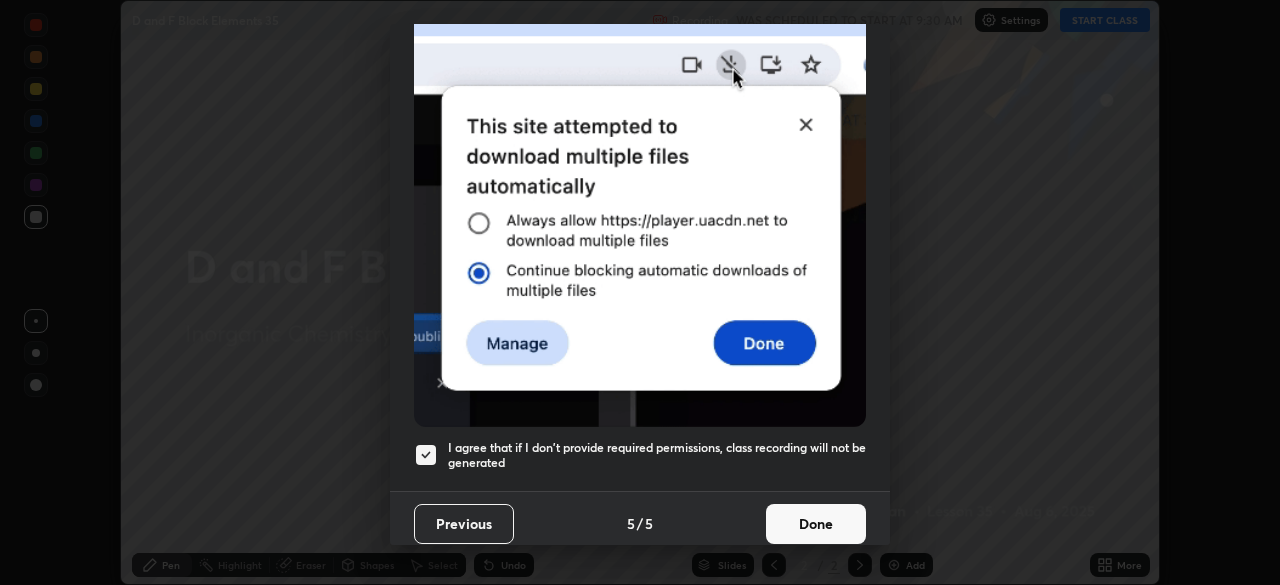 click on "Done" at bounding box center (816, 524) 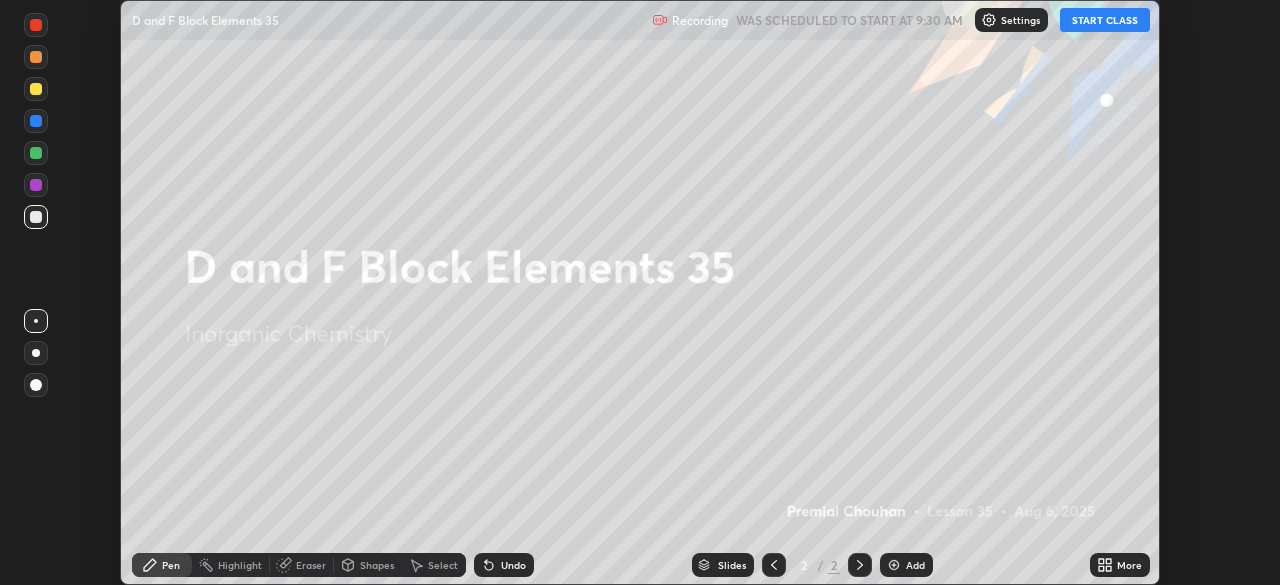 click on "START CLASS" at bounding box center [1105, 20] 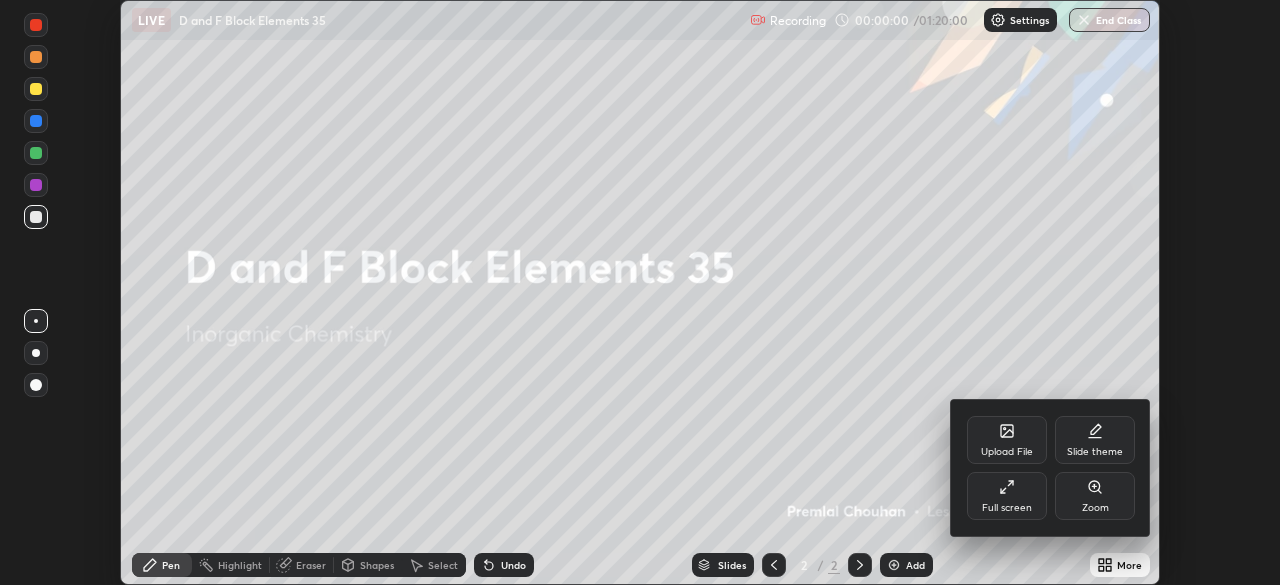 click on "Full screen" at bounding box center (1007, 508) 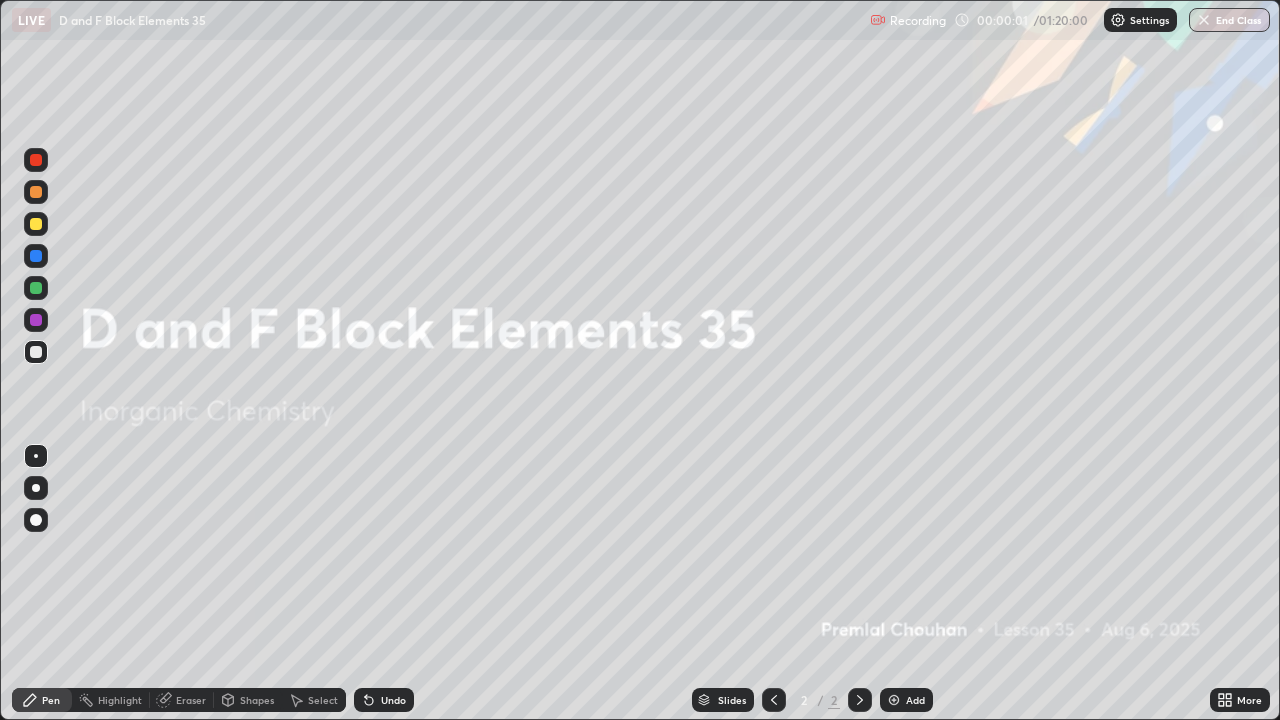 scroll, scrollTop: 99280, scrollLeft: 98720, axis: both 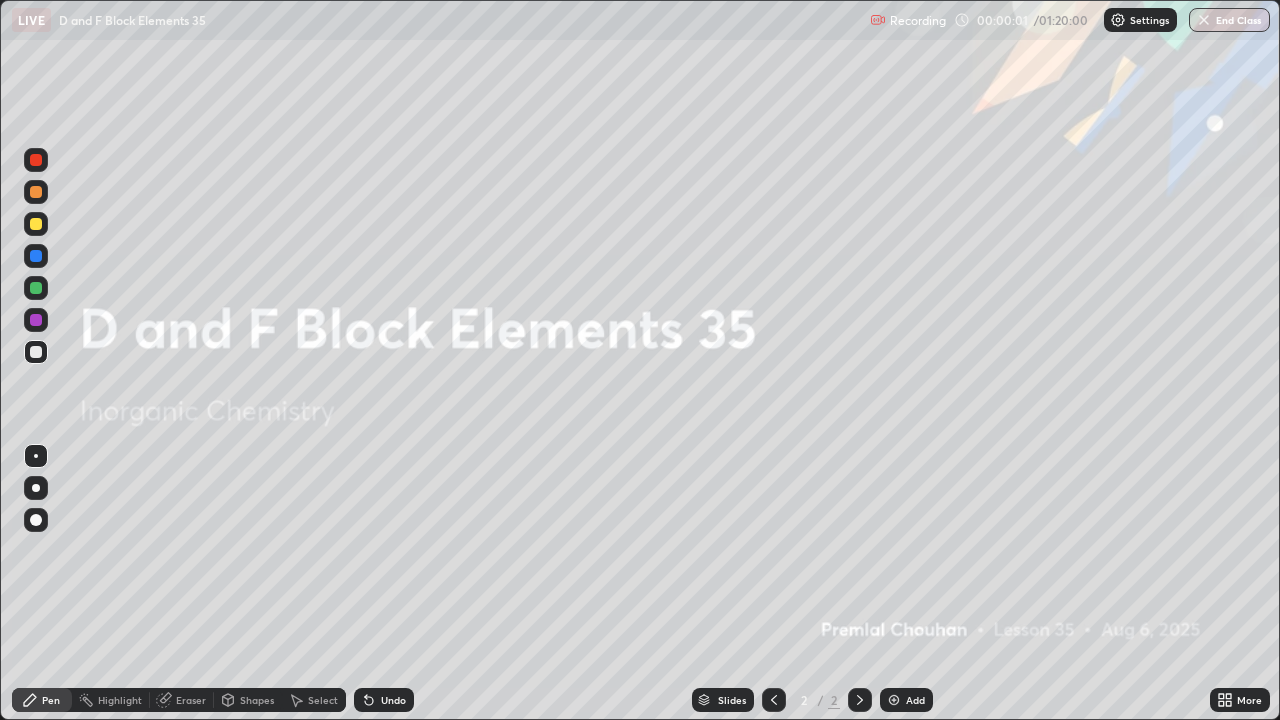 click at bounding box center [894, 700] 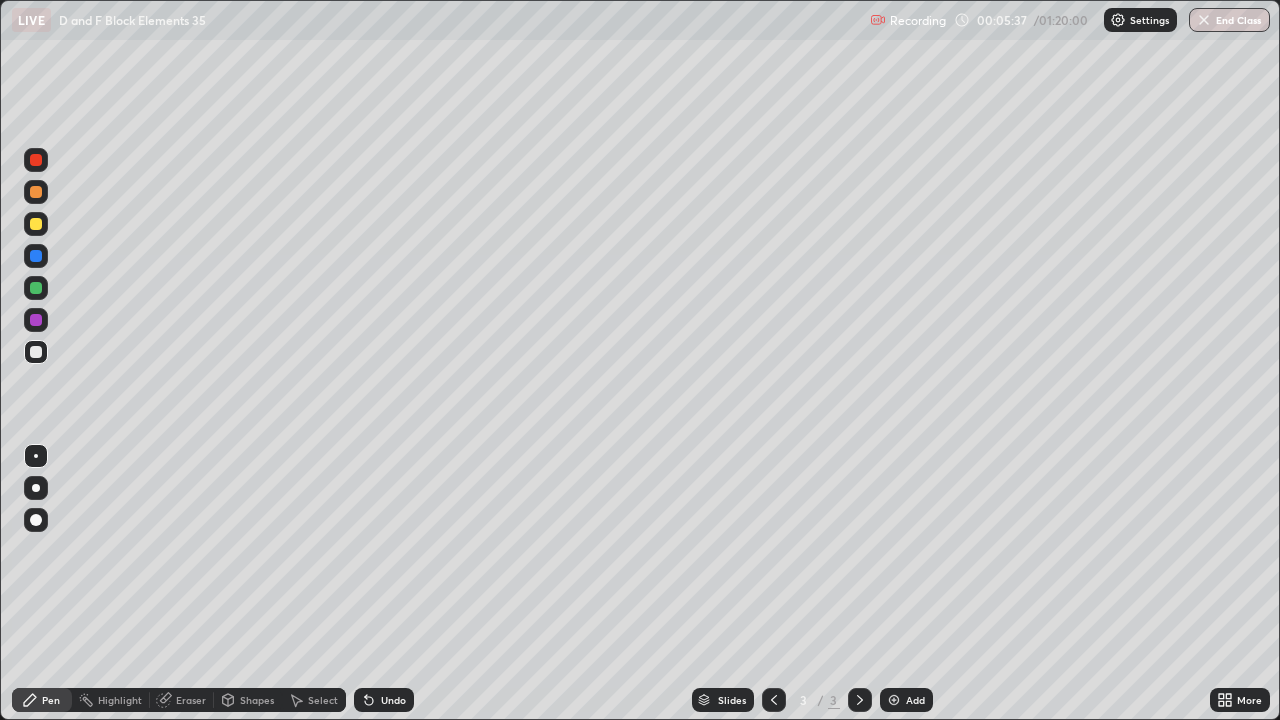 click on "Eraser" at bounding box center (191, 700) 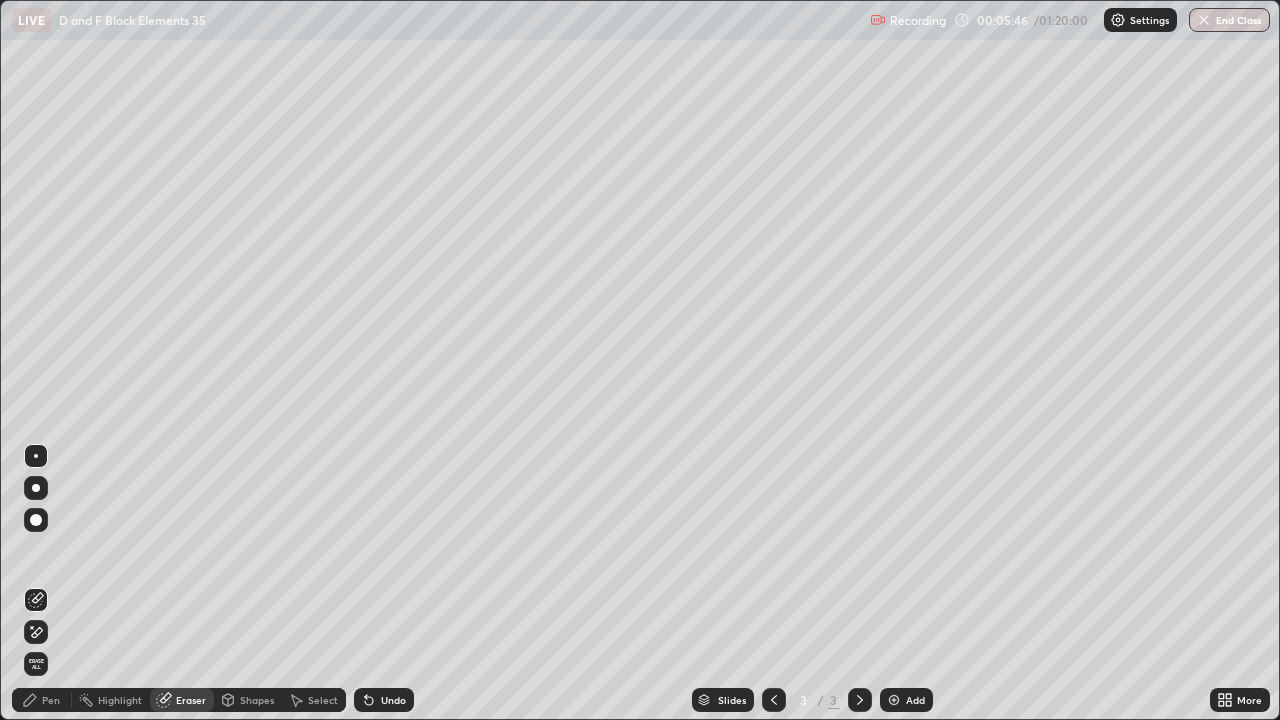 click on "Pen" at bounding box center (51, 700) 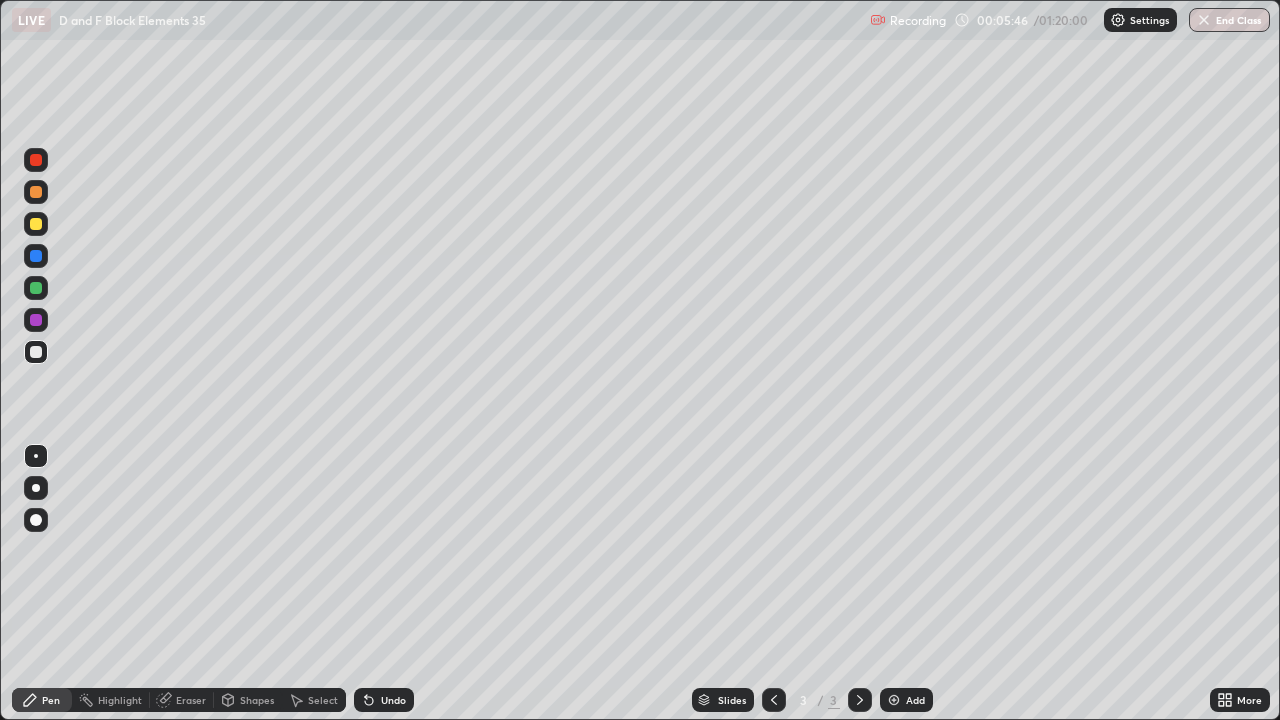 click at bounding box center (36, 288) 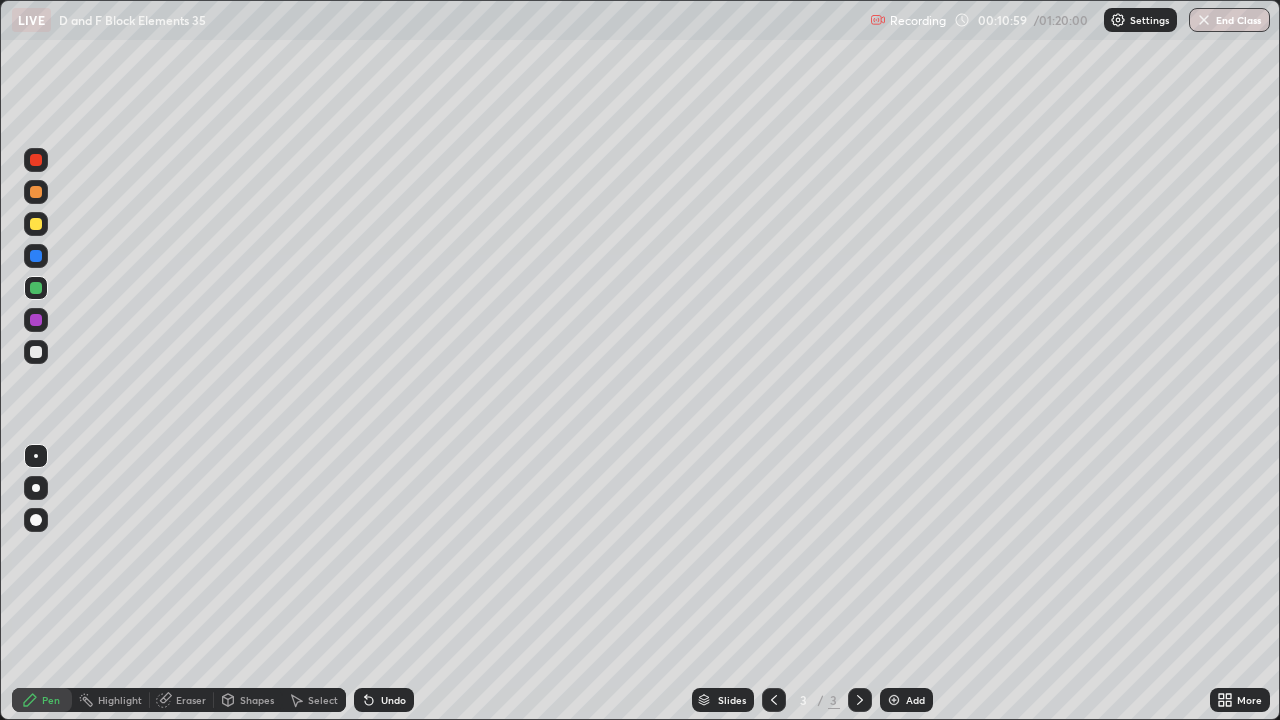 click on "Slides 3 / 3 Add" at bounding box center (812, 700) 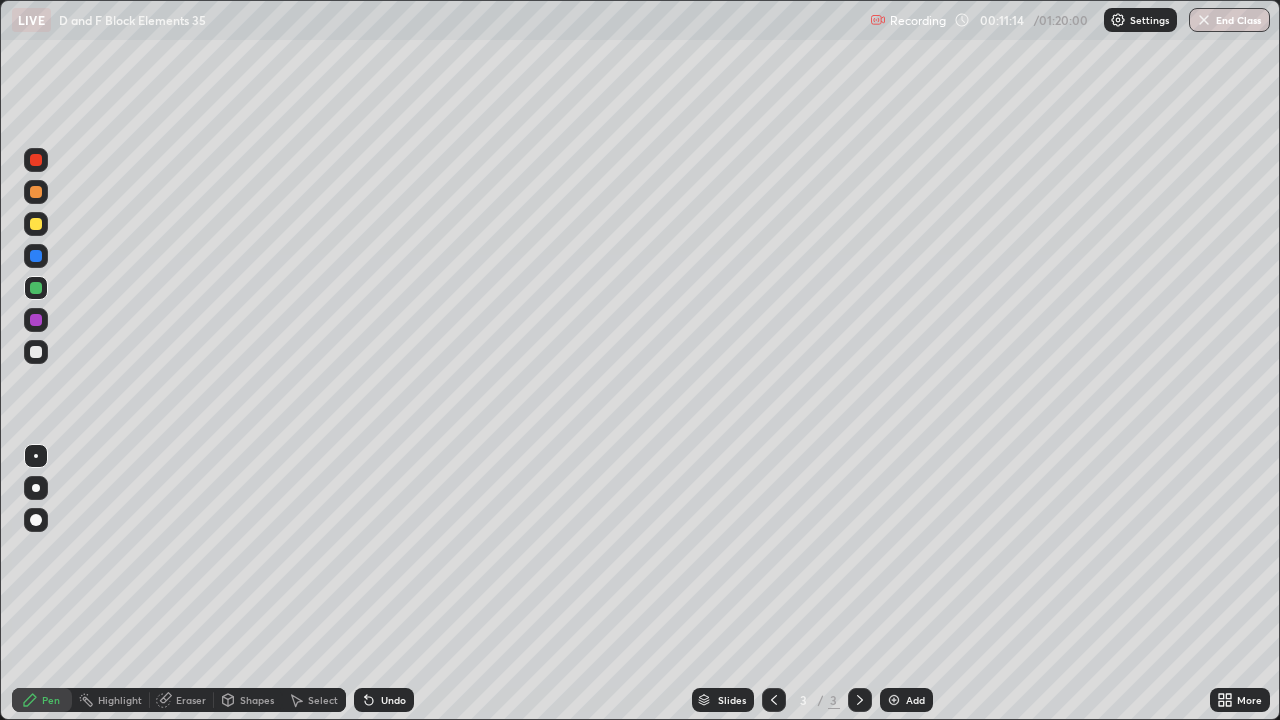 click at bounding box center (36, 224) 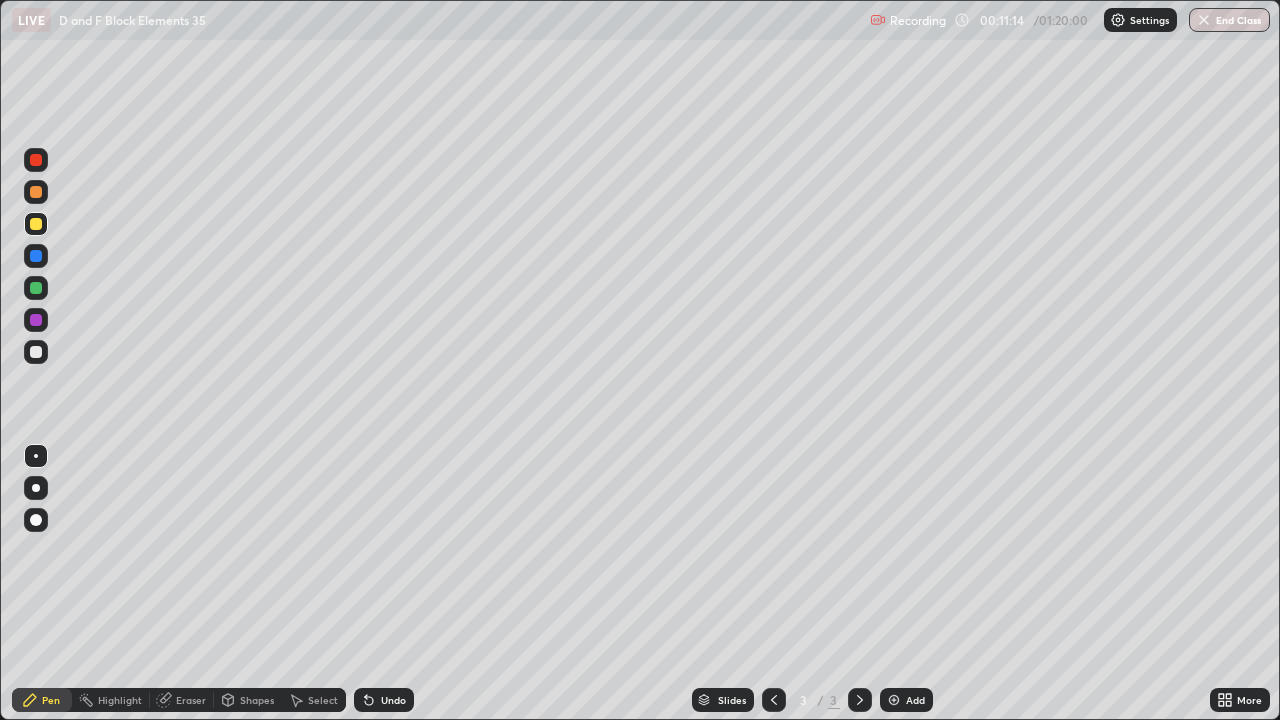 click at bounding box center (36, 224) 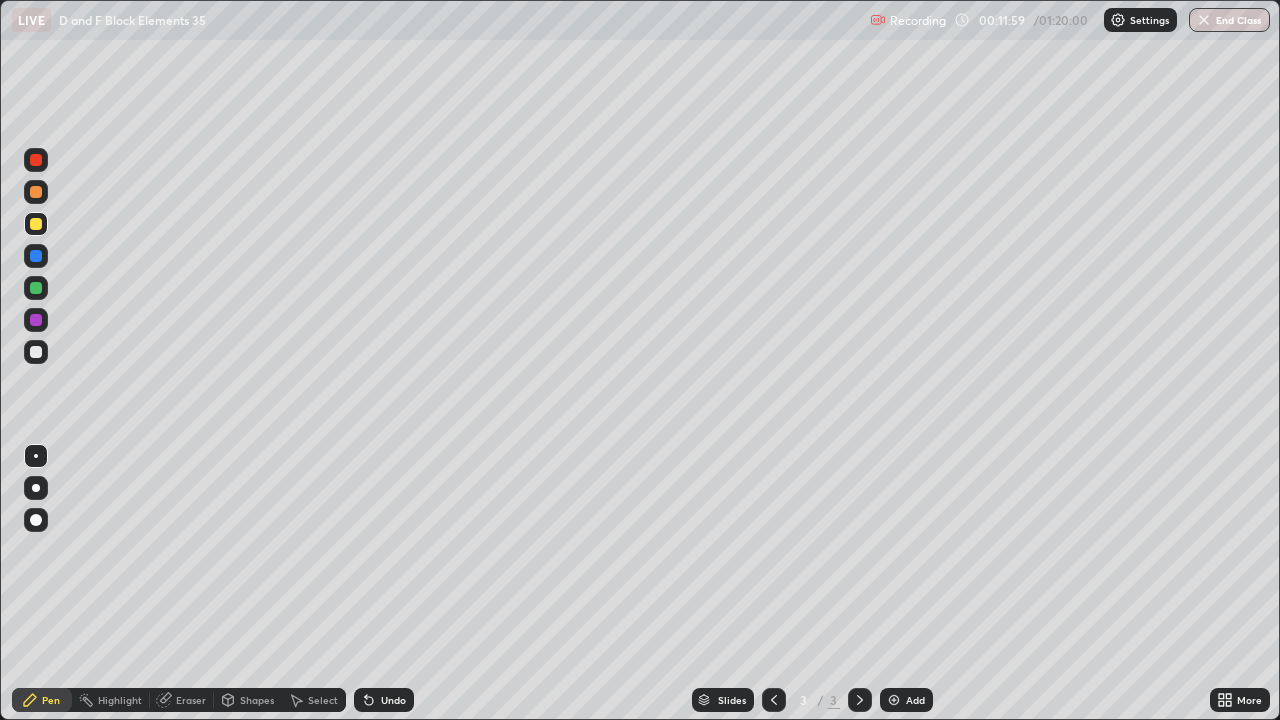 click on "Eraser" at bounding box center [191, 700] 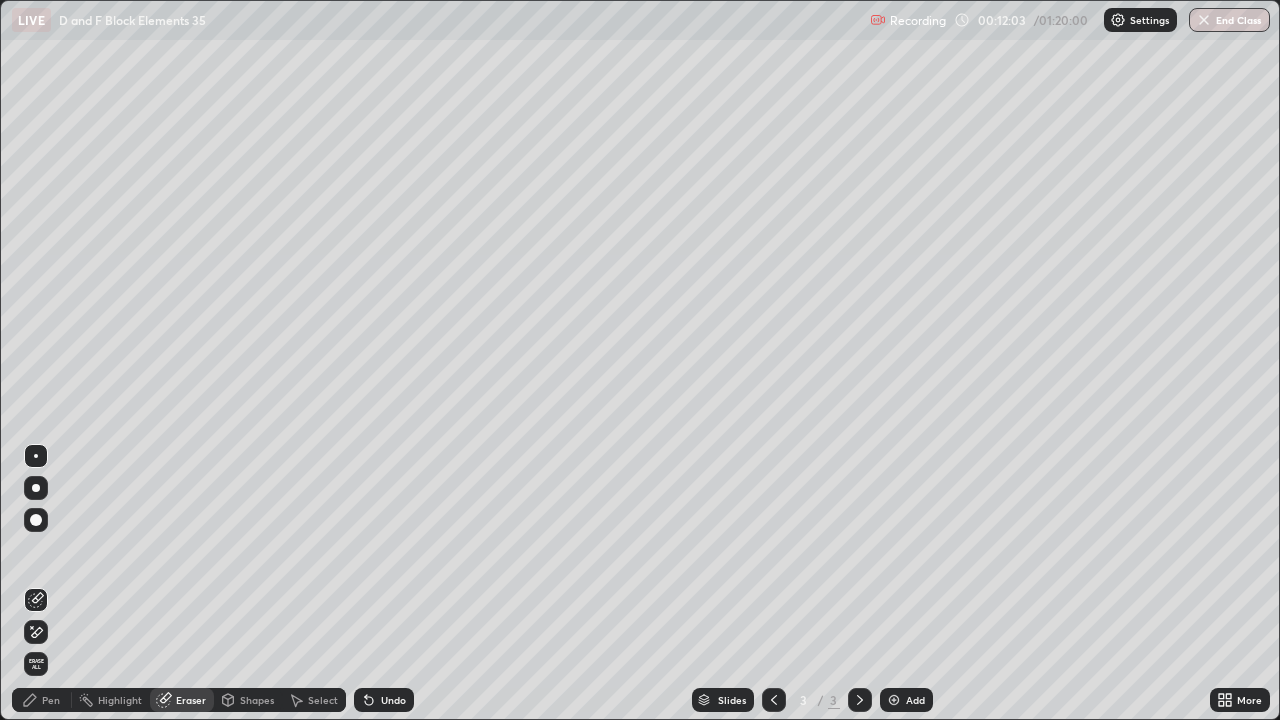 click on "Pen" at bounding box center (51, 700) 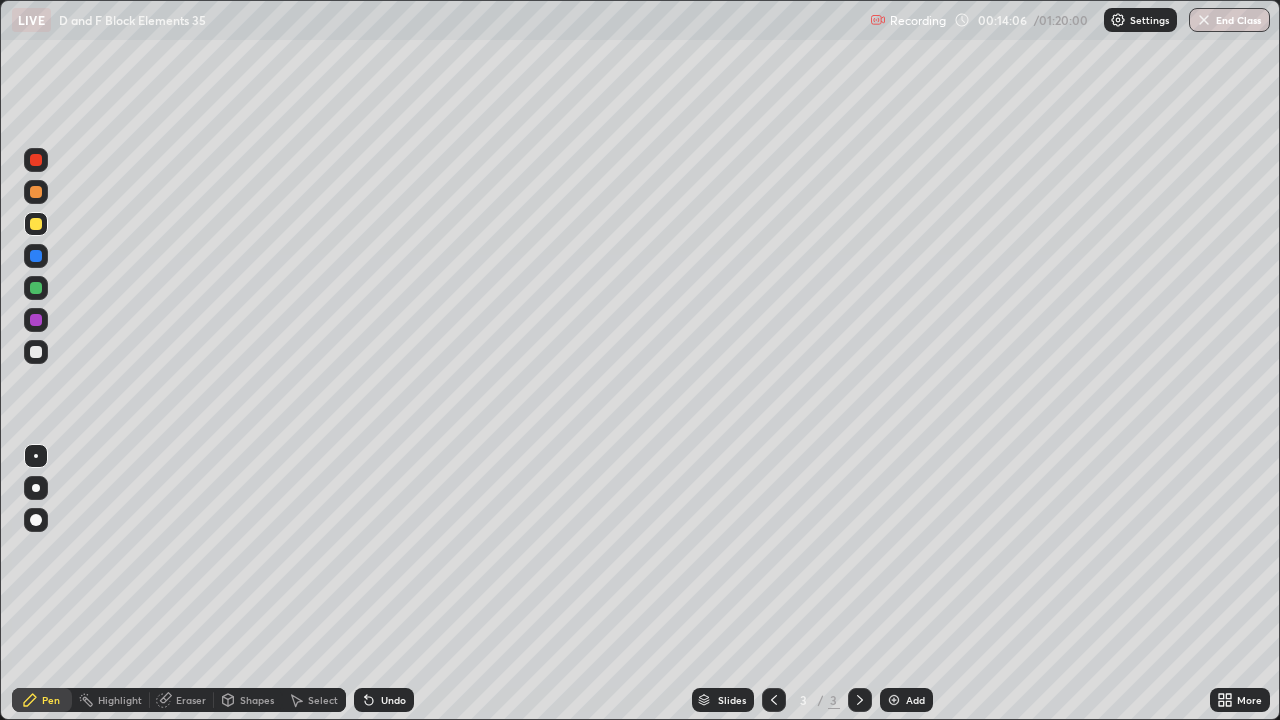 click at bounding box center [894, 700] 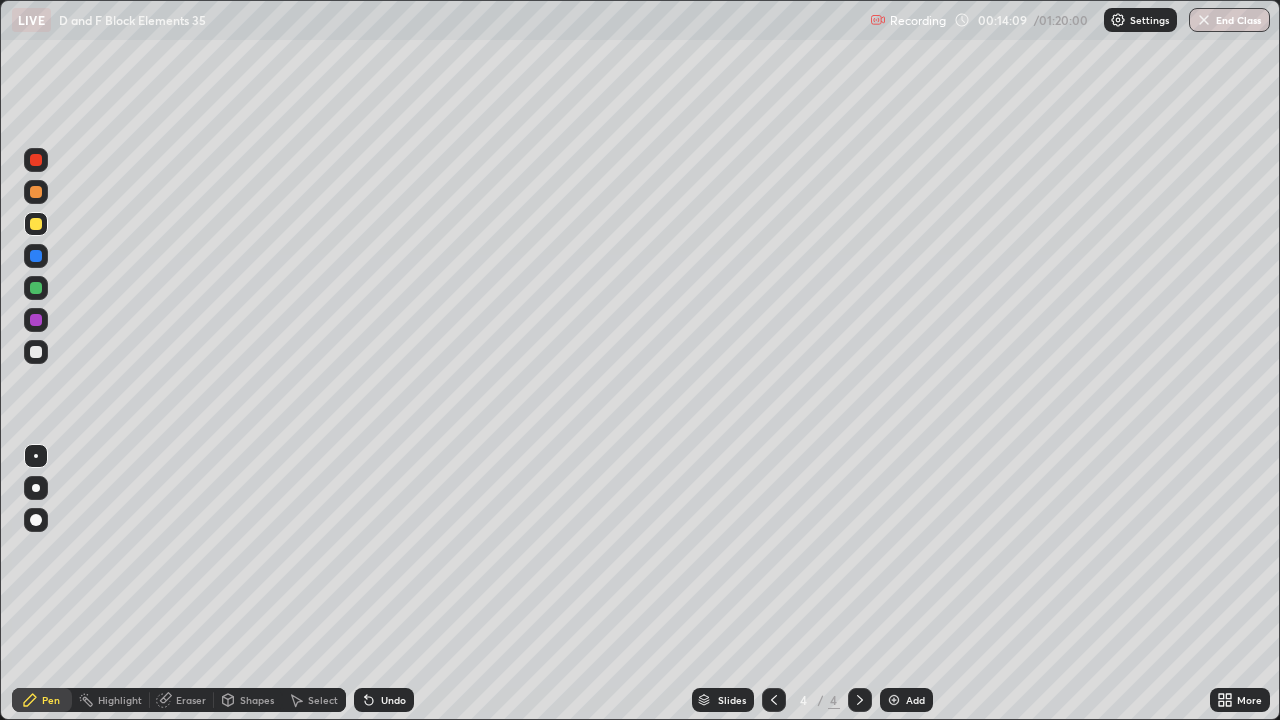 click at bounding box center [36, 192] 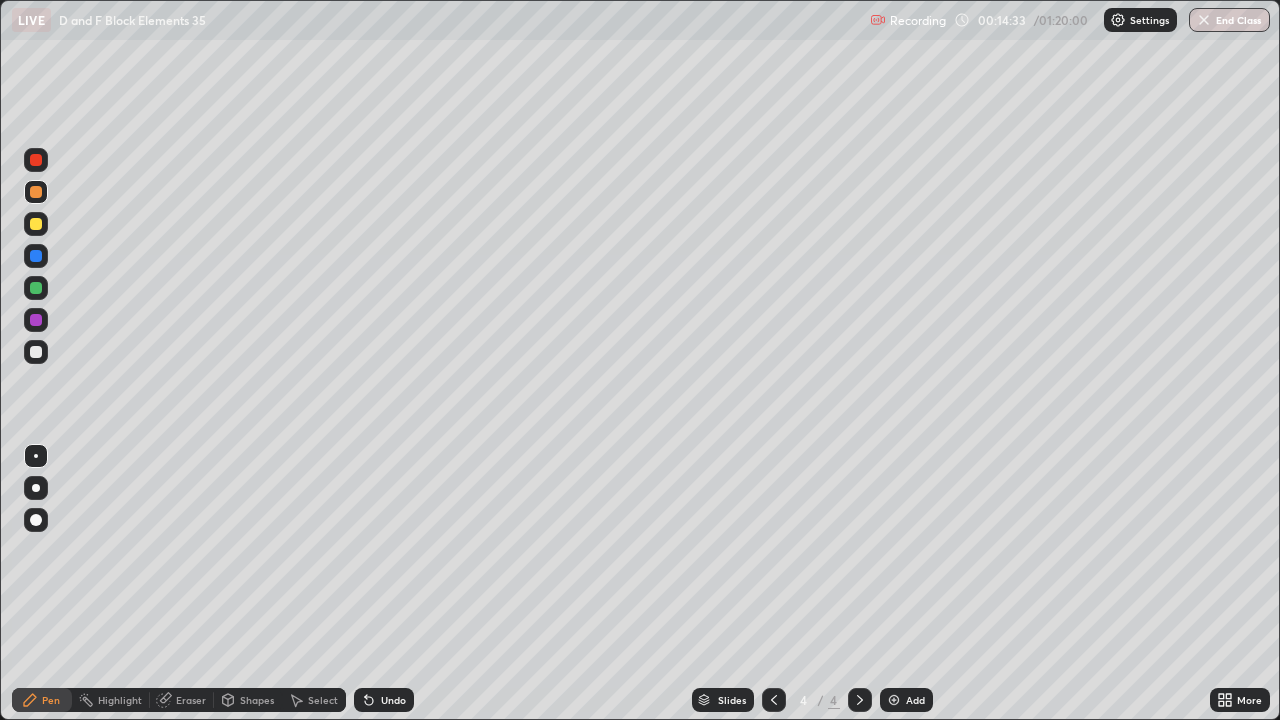 click on "Eraser" at bounding box center [191, 700] 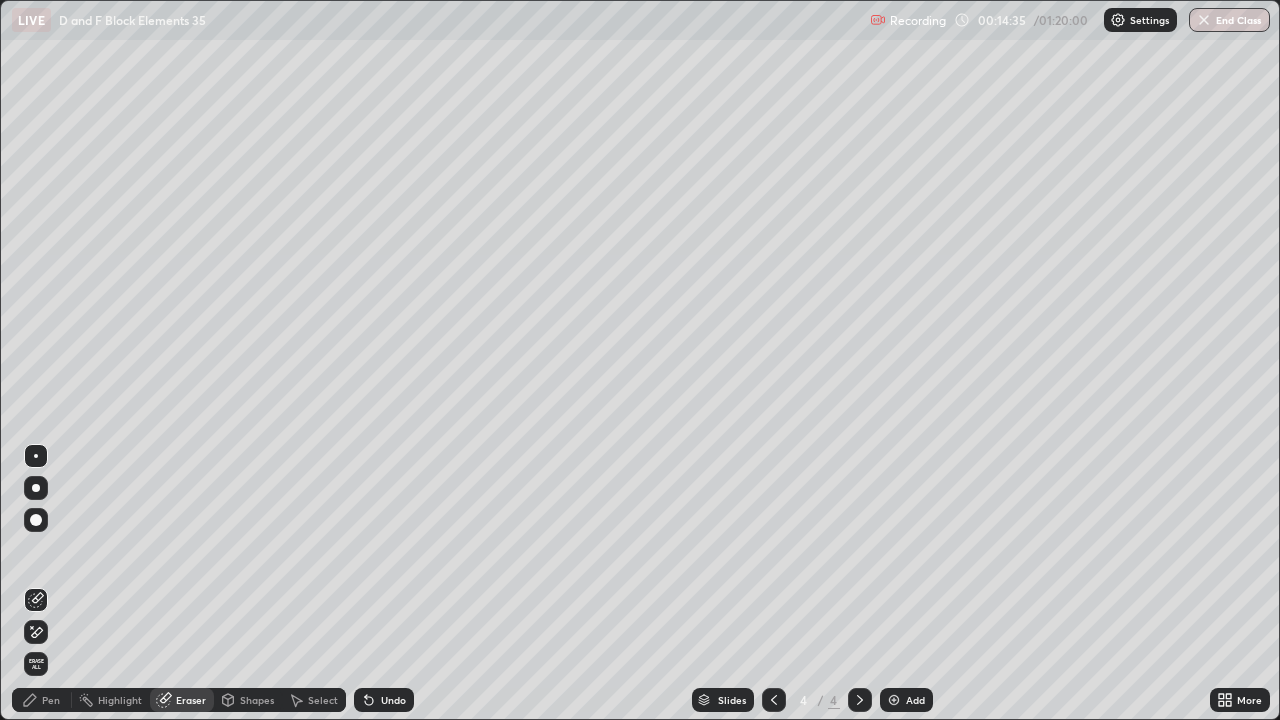 click on "Pen" at bounding box center (51, 700) 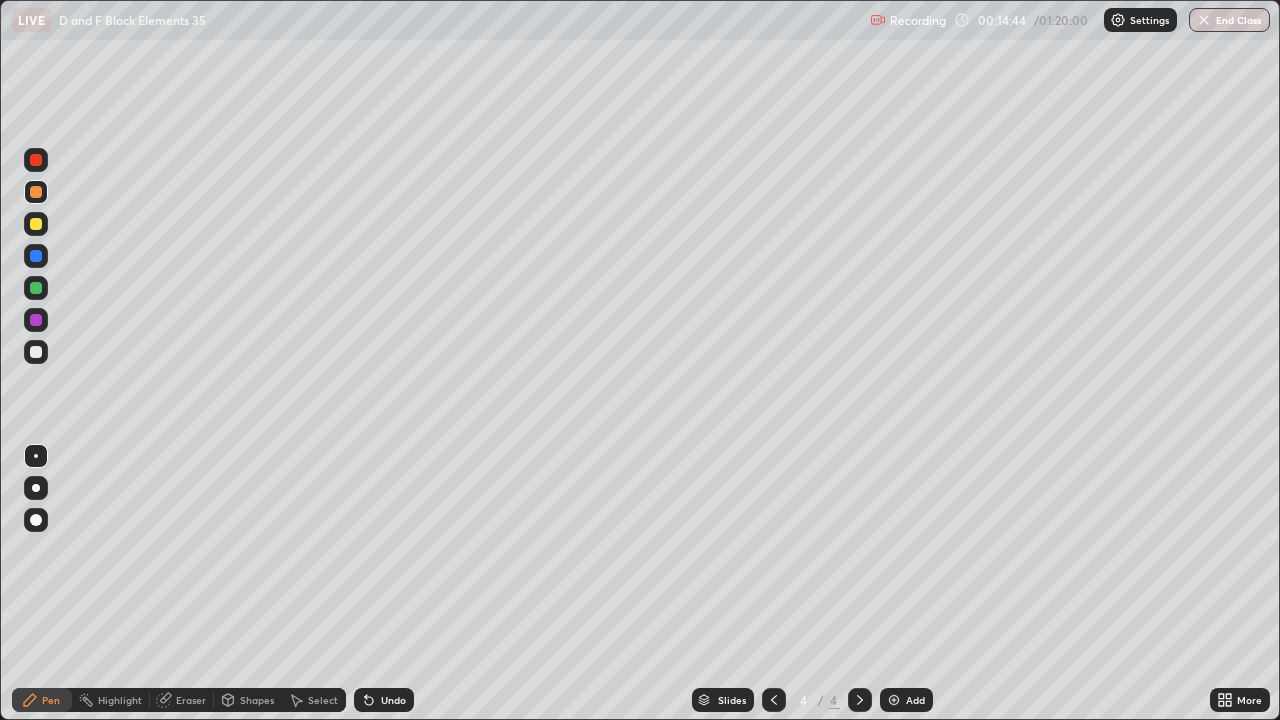 click at bounding box center [36, 224] 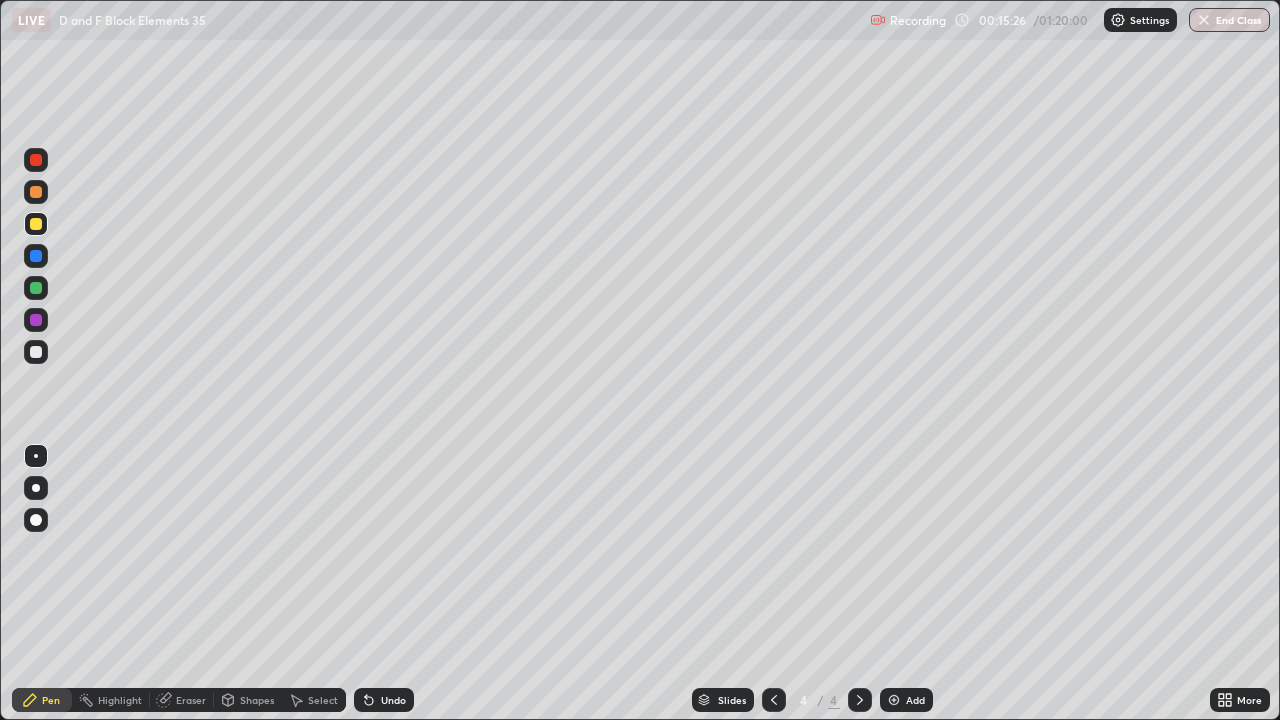 click 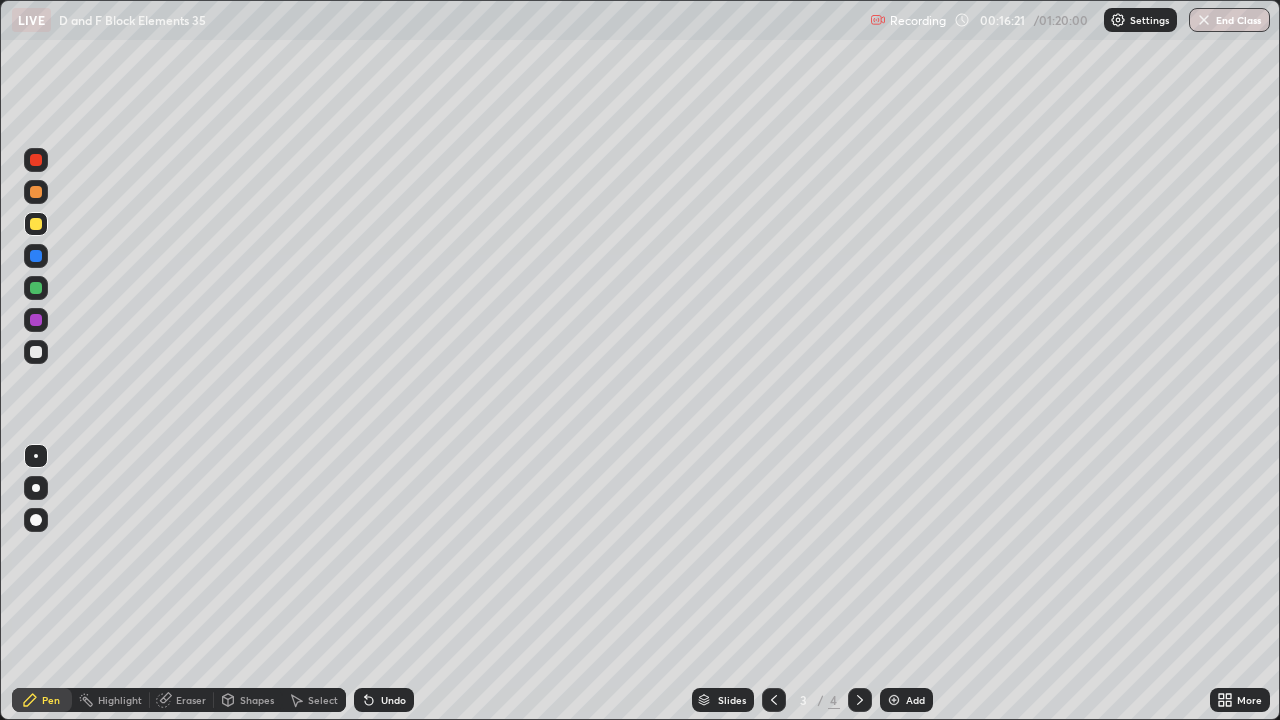 click at bounding box center (36, 288) 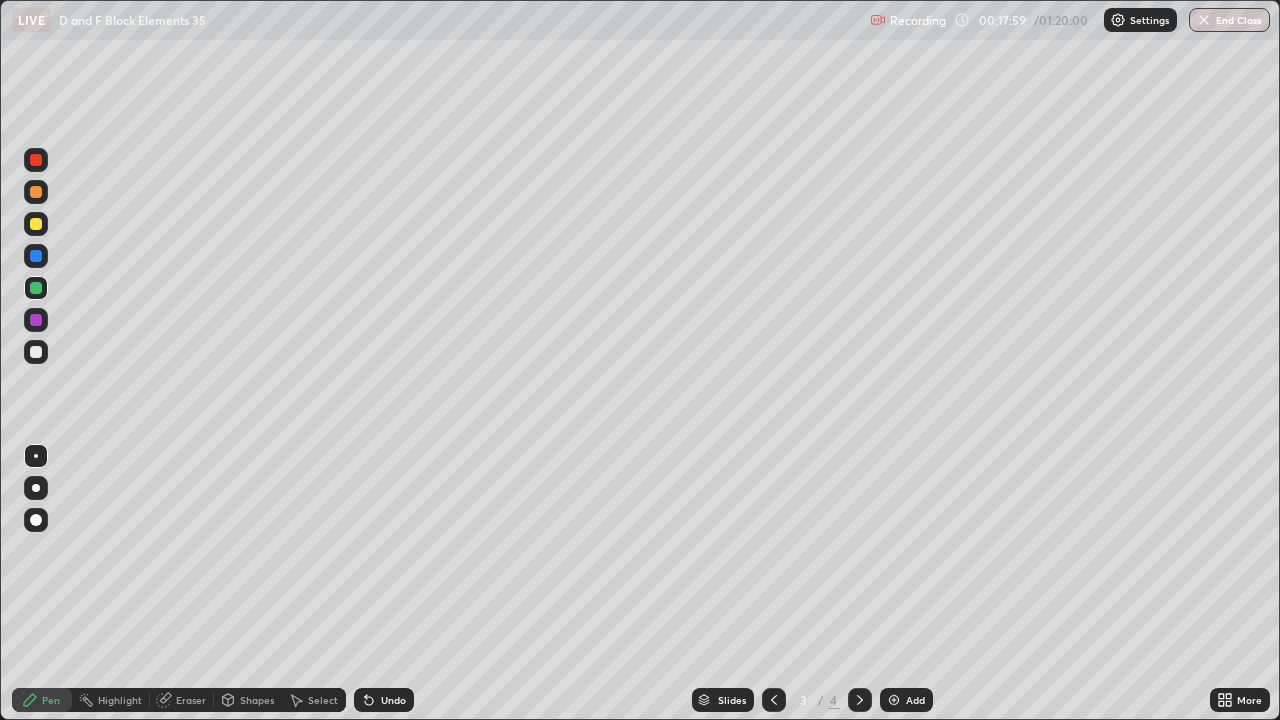 click at bounding box center [36, 224] 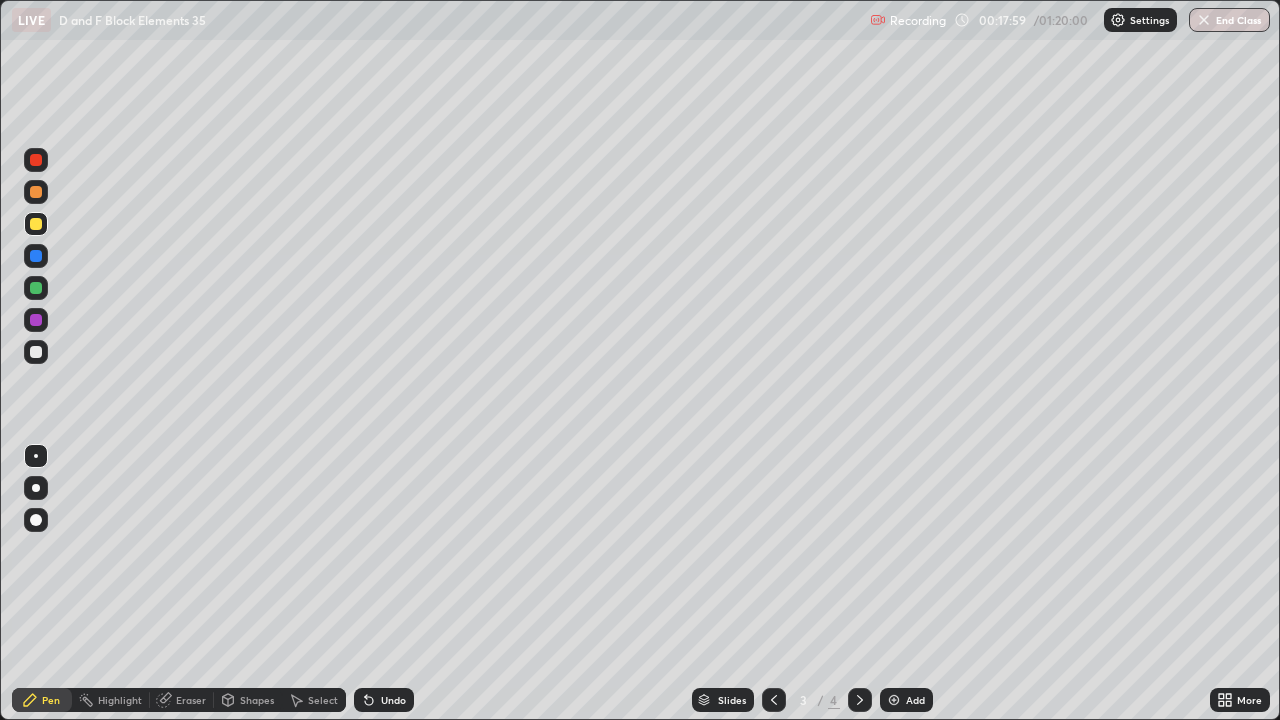 click at bounding box center [36, 224] 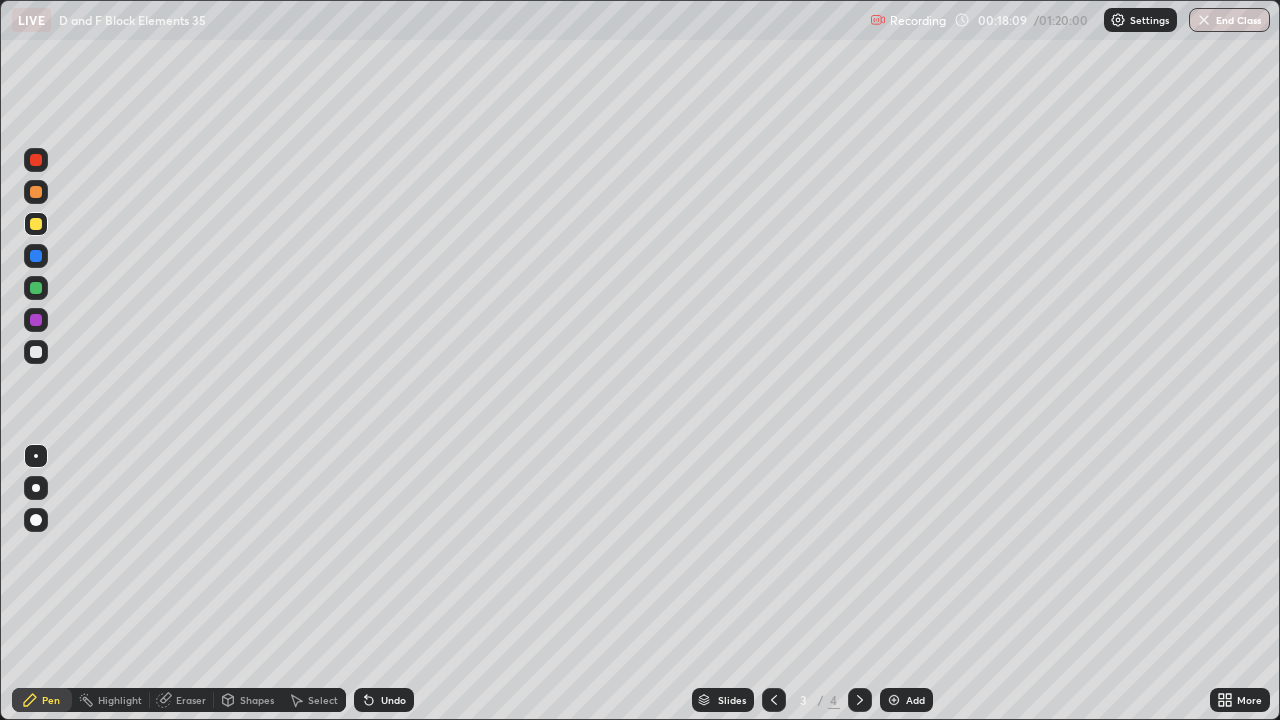 click at bounding box center (36, 192) 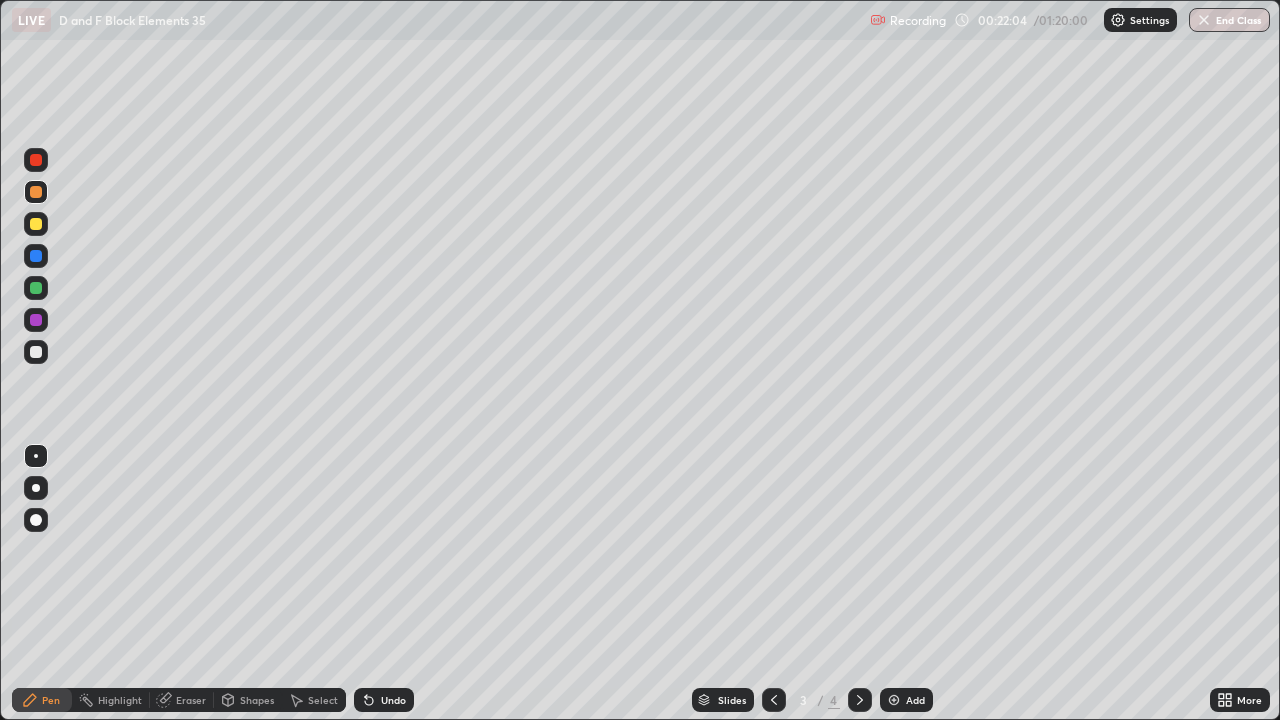click on "Eraser" at bounding box center [191, 700] 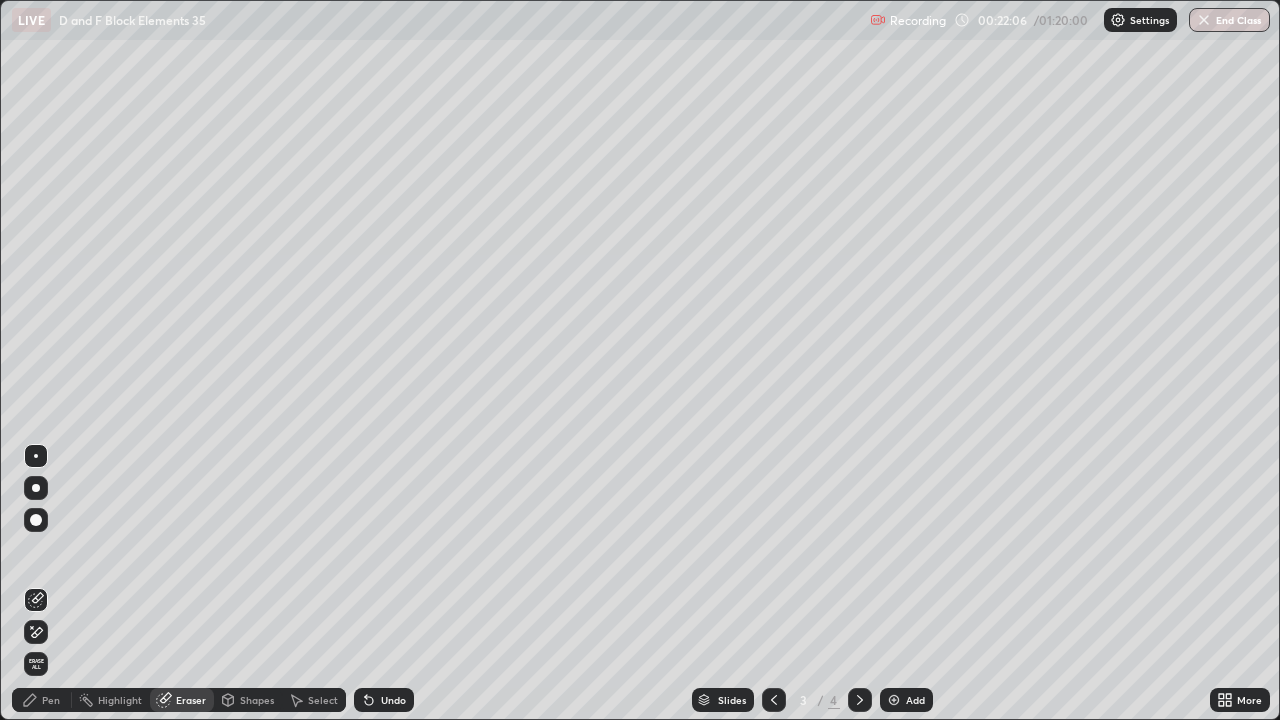 click on "Pen" at bounding box center (51, 700) 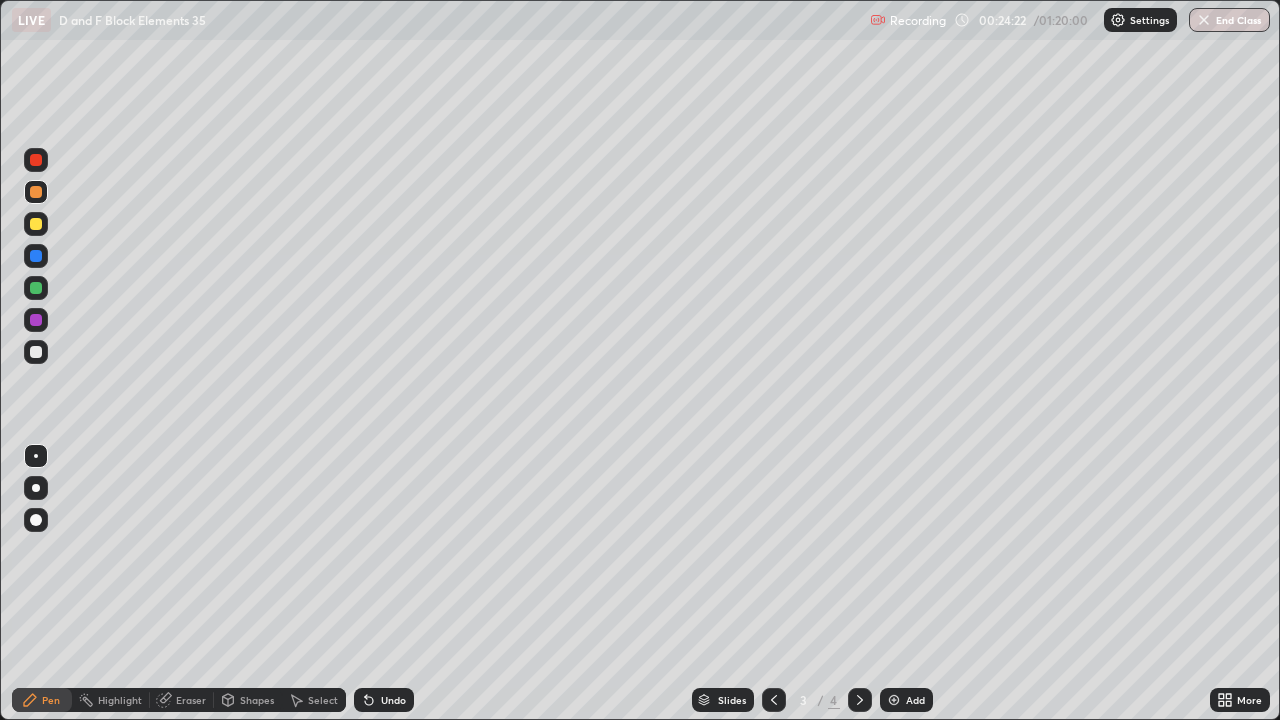 click 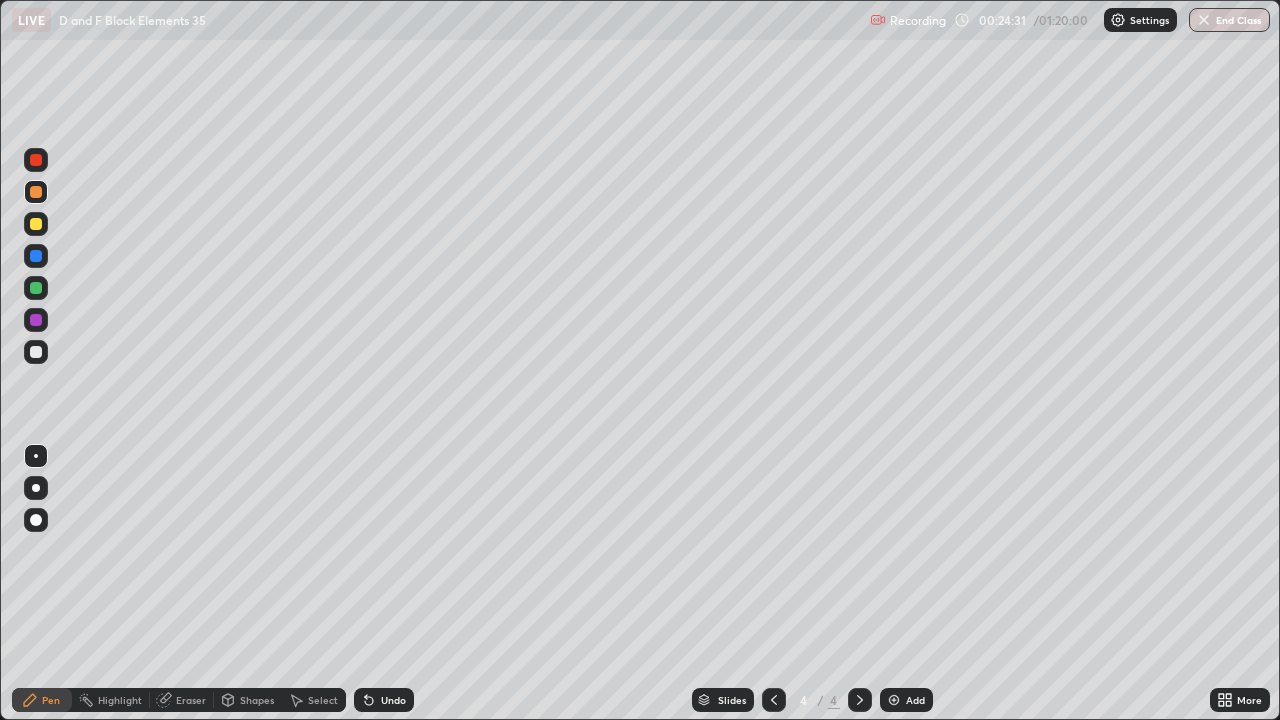 click at bounding box center (36, 224) 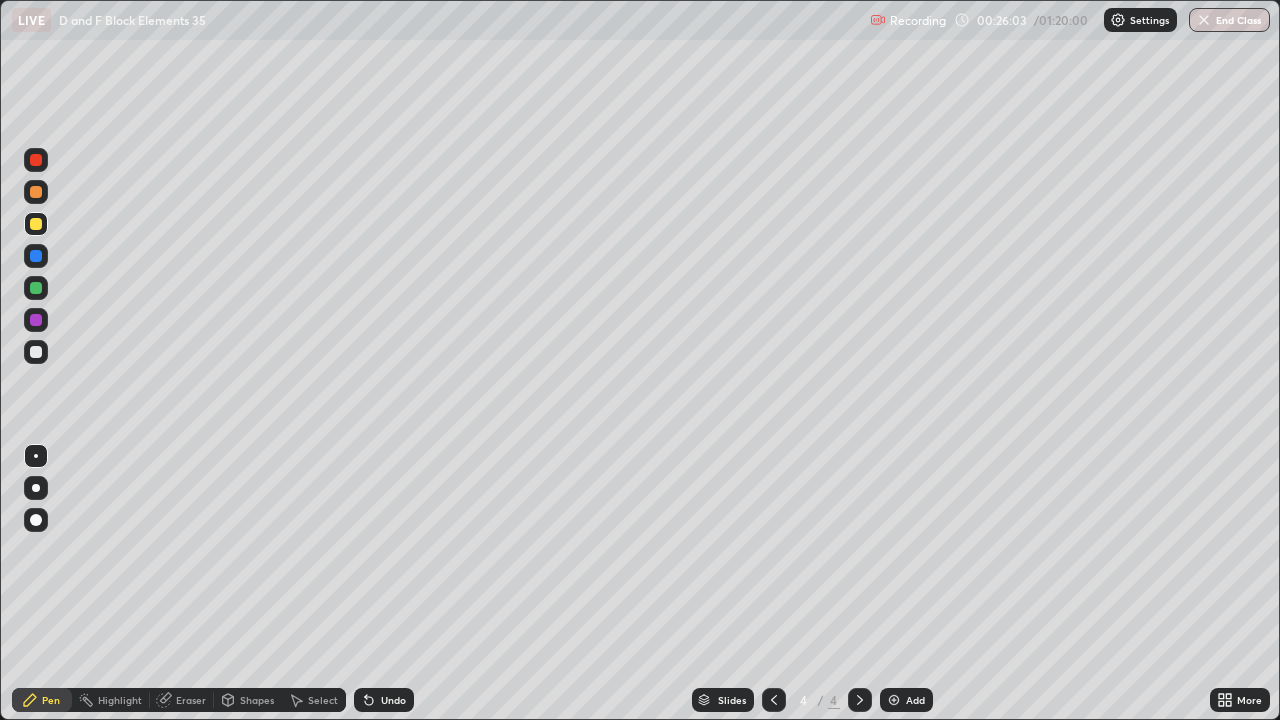 click on "Eraser" at bounding box center [182, 700] 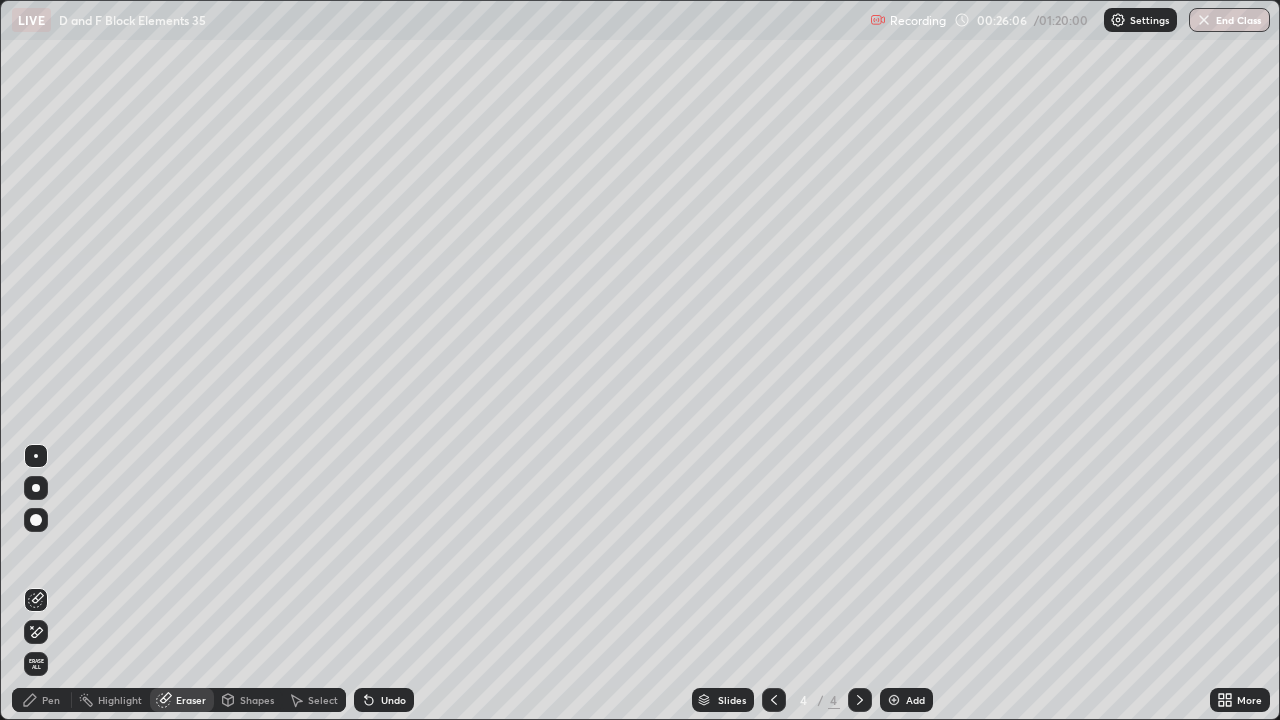 click on "Pen" at bounding box center [51, 700] 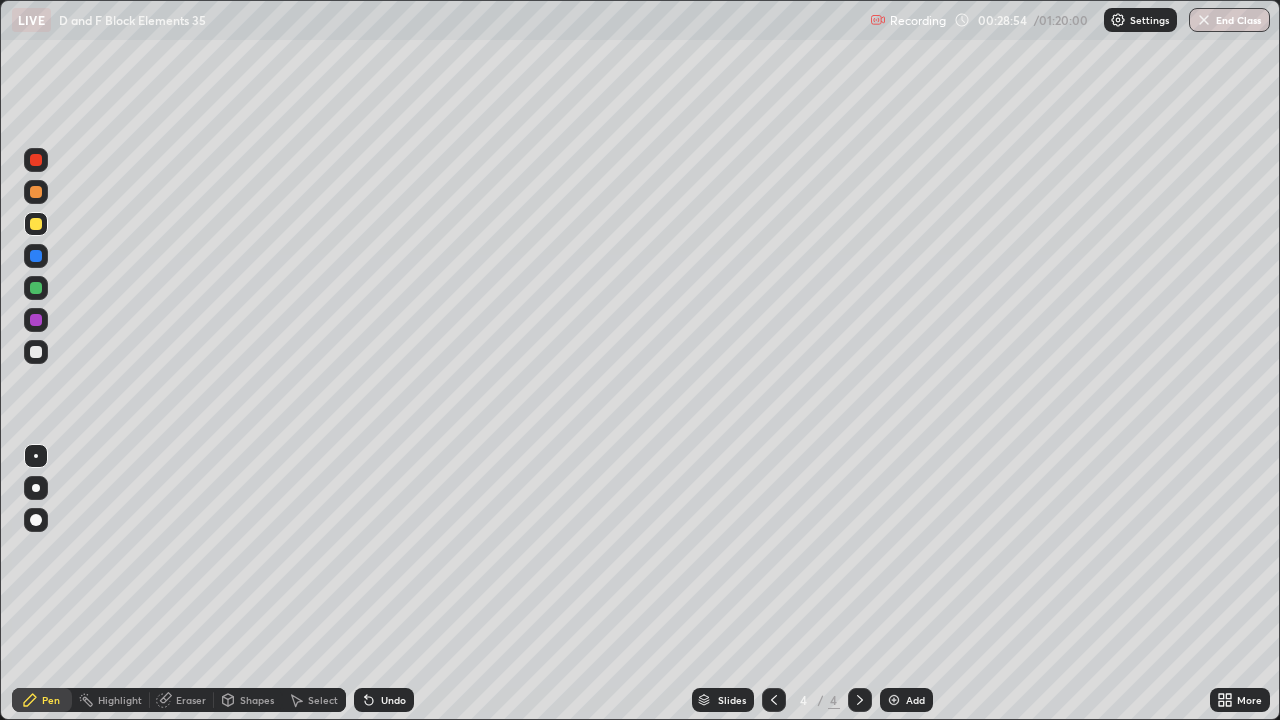 click at bounding box center (894, 700) 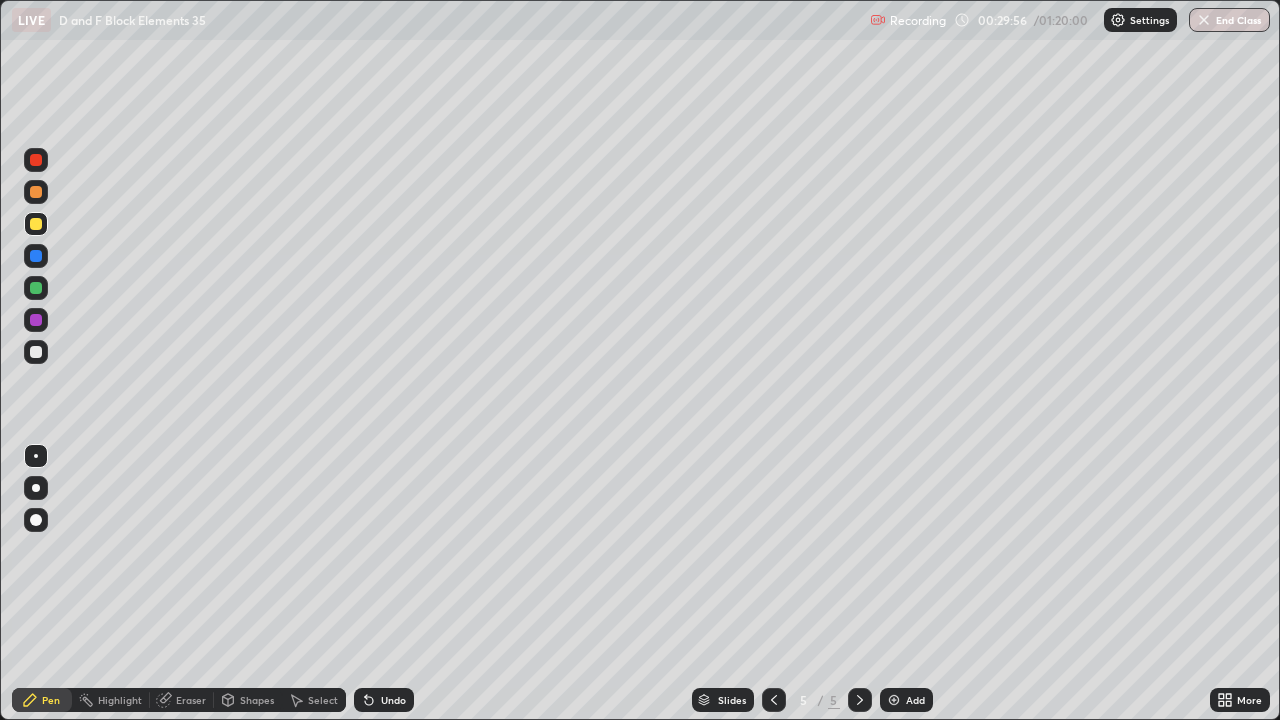 click at bounding box center [36, 192] 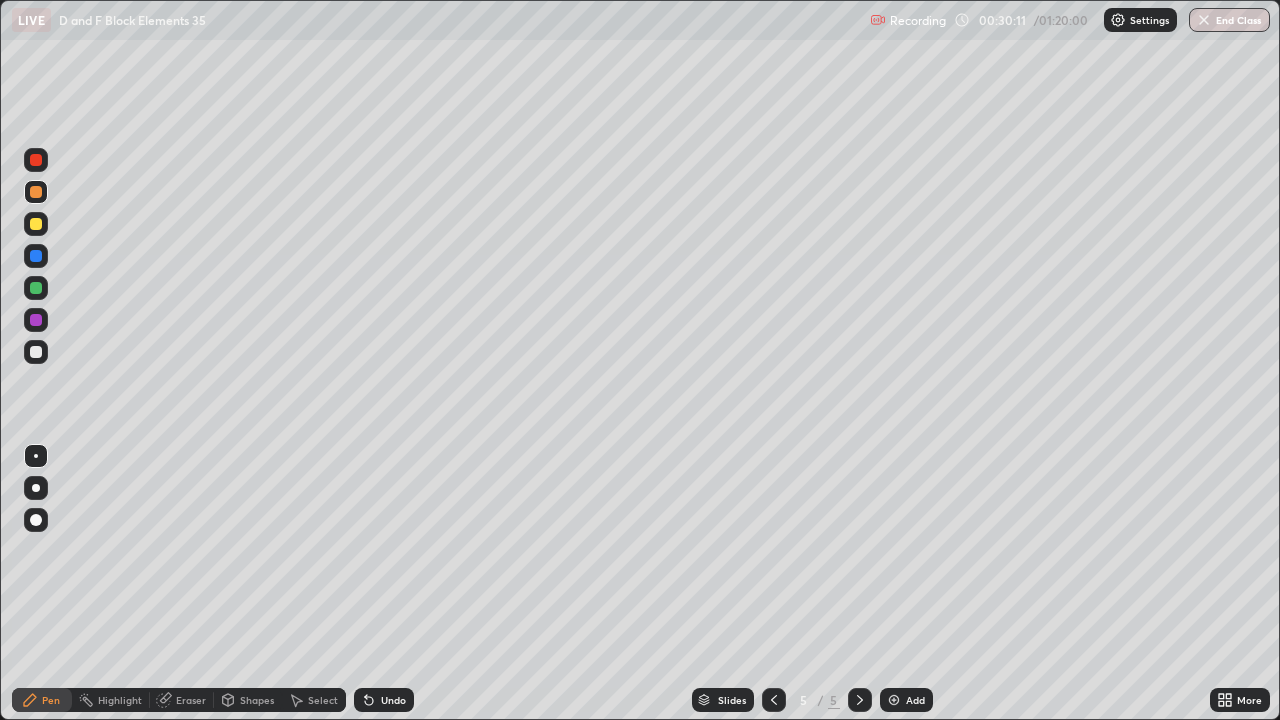 click at bounding box center (36, 224) 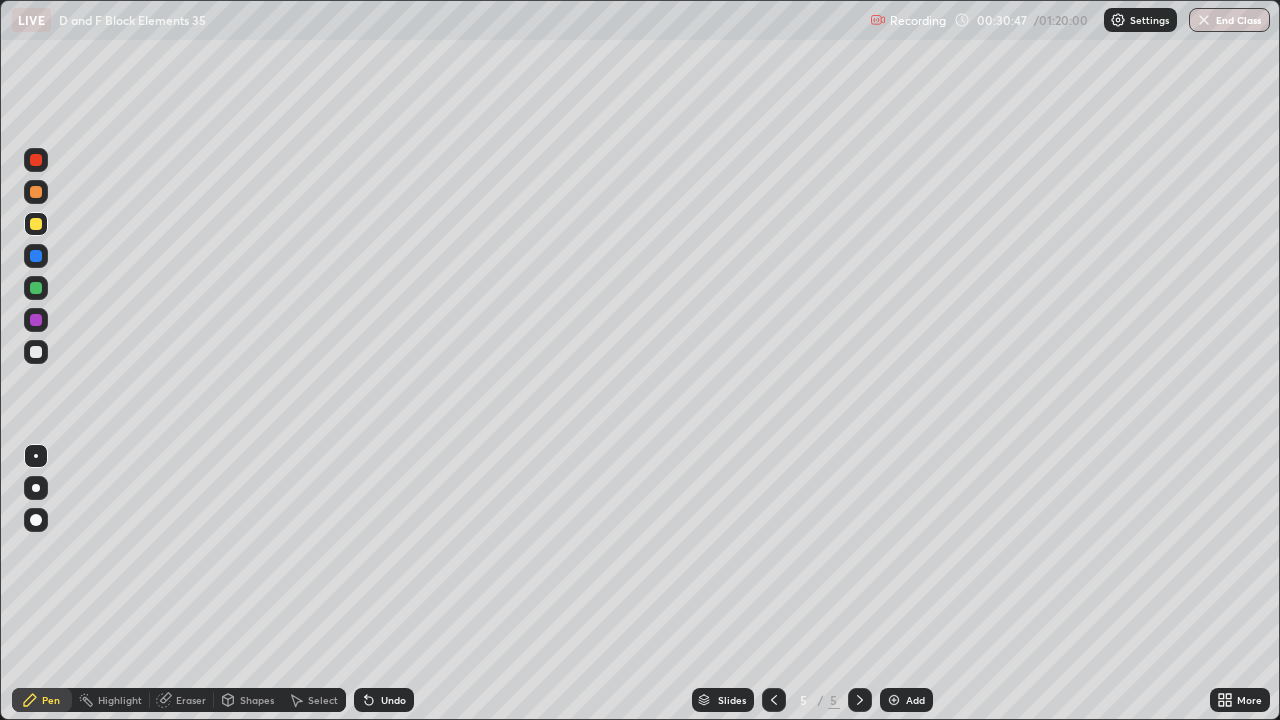 click at bounding box center [36, 192] 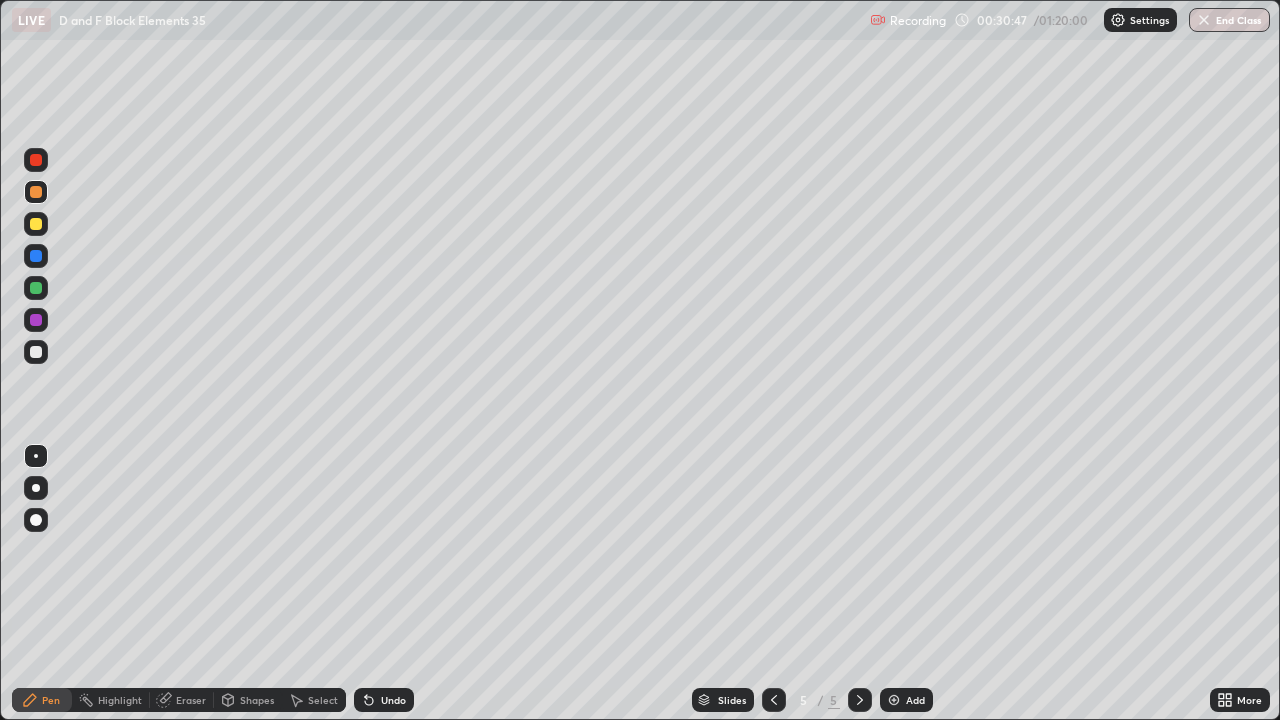 click at bounding box center (36, 192) 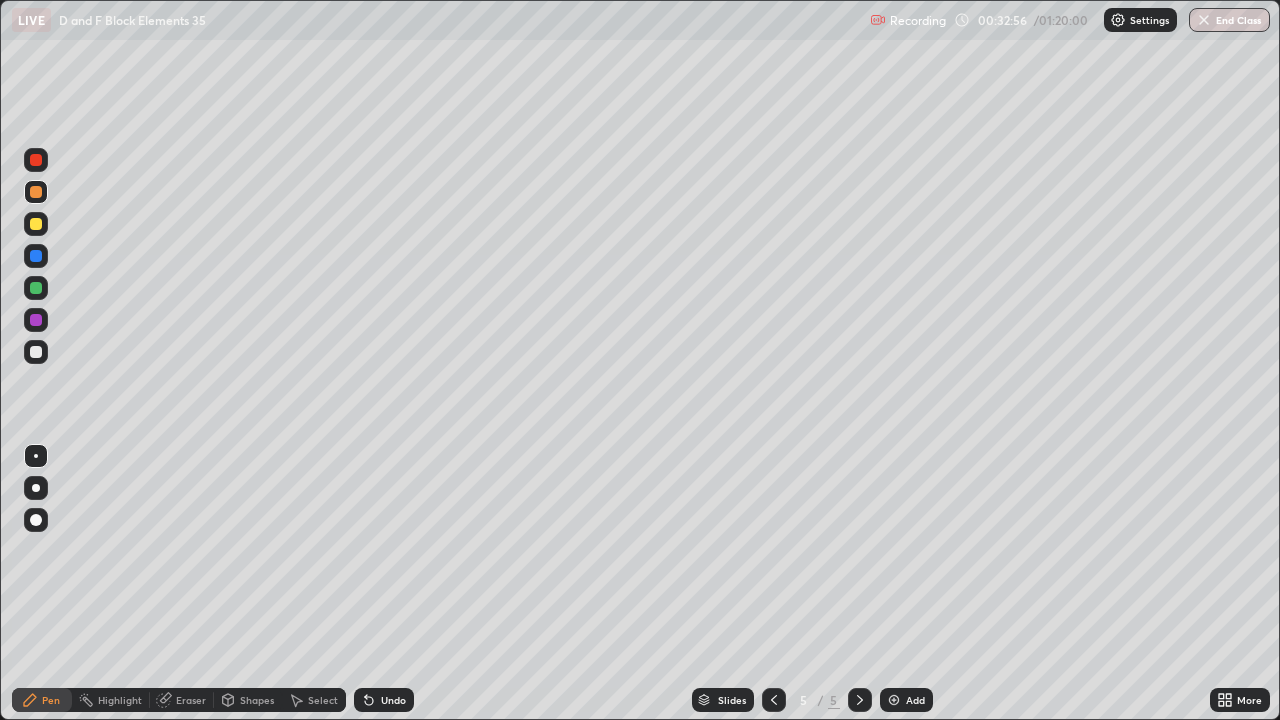 click at bounding box center (36, 224) 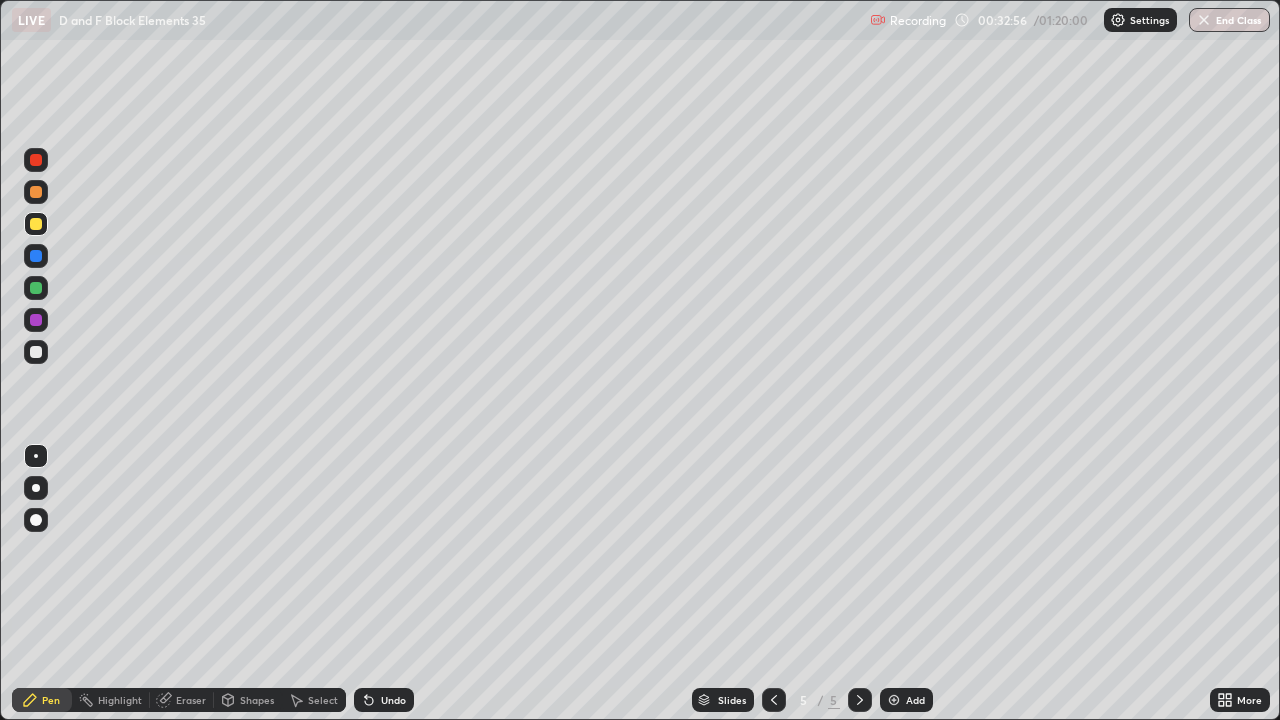 click at bounding box center (36, 224) 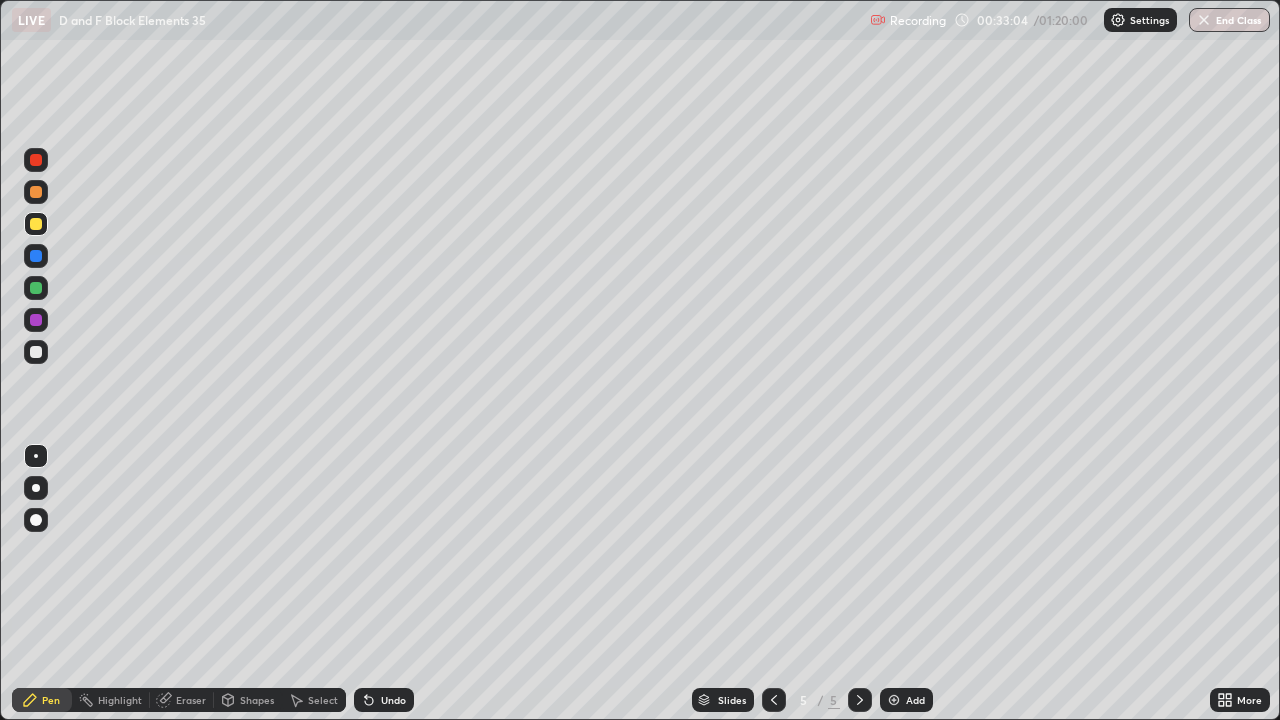 click on "Eraser" at bounding box center (191, 700) 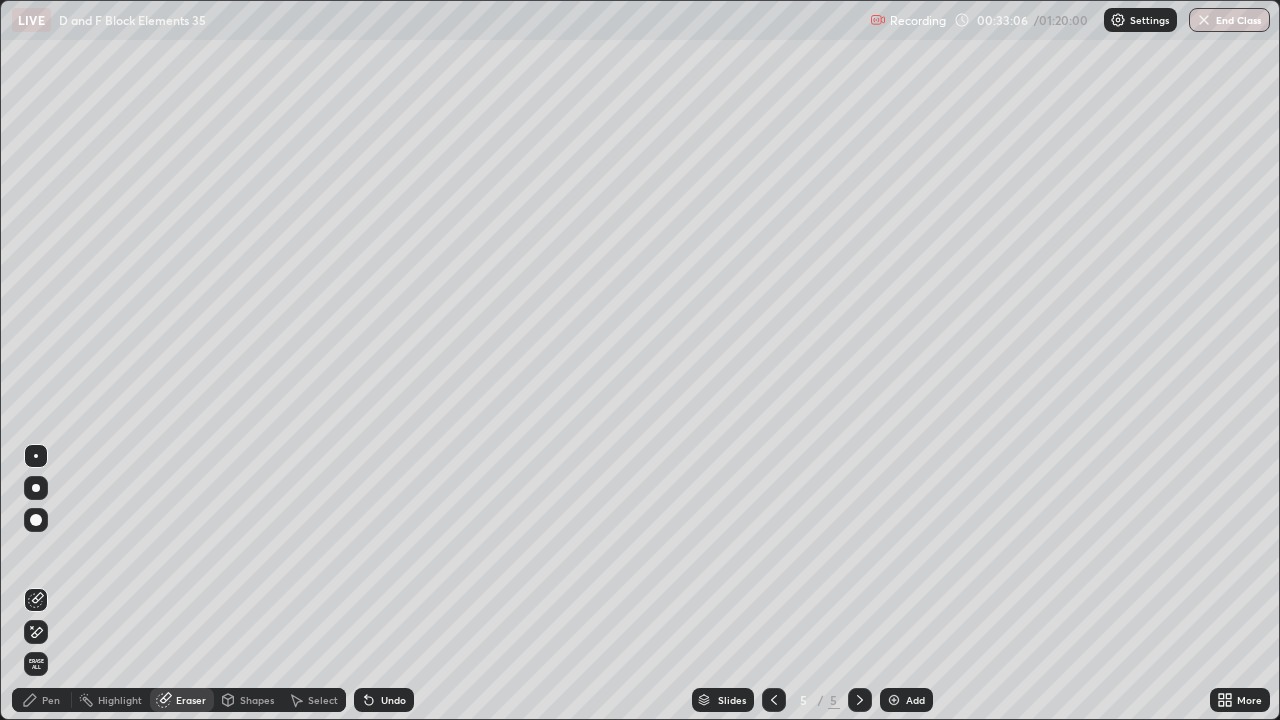 click on "Pen" at bounding box center [51, 700] 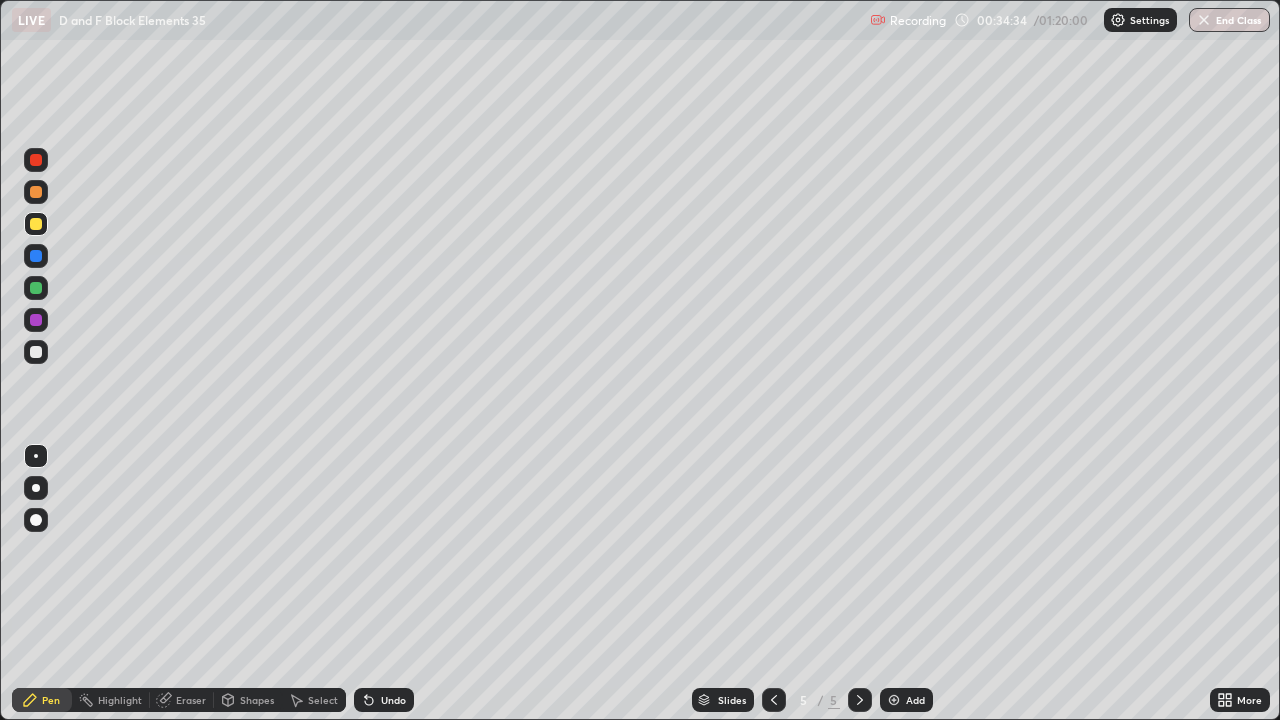click at bounding box center (36, 352) 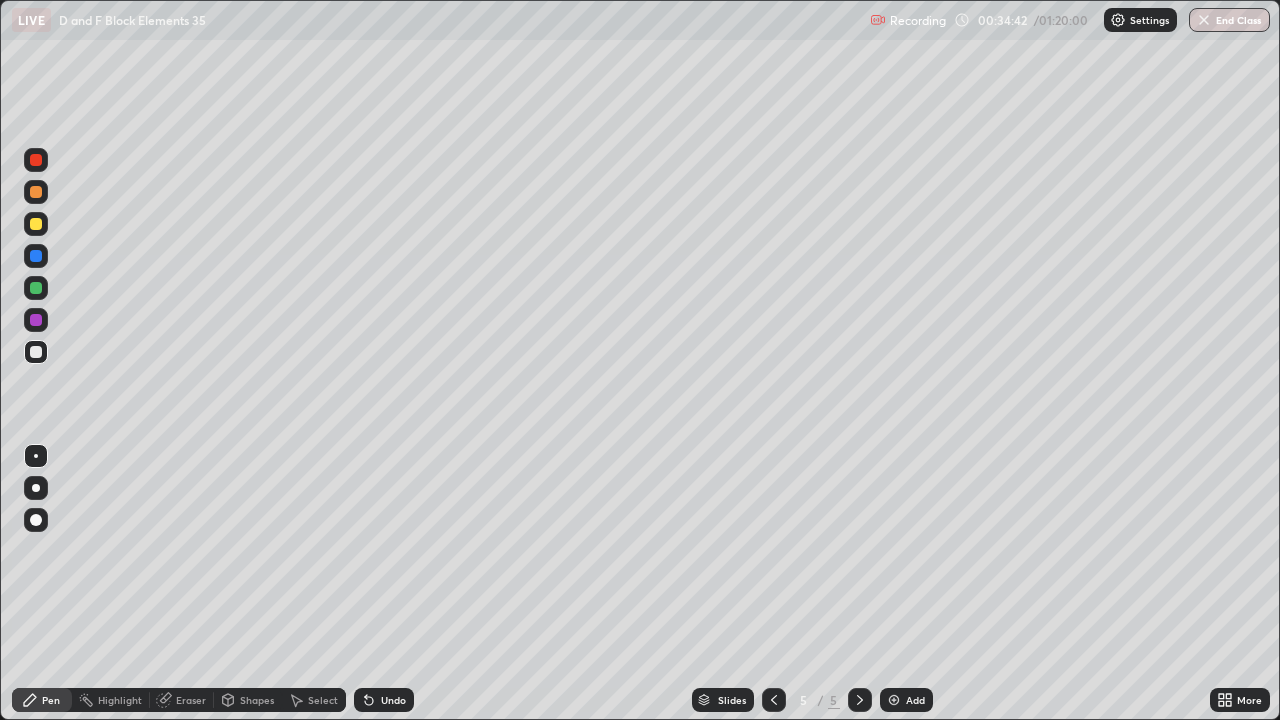 click at bounding box center [36, 192] 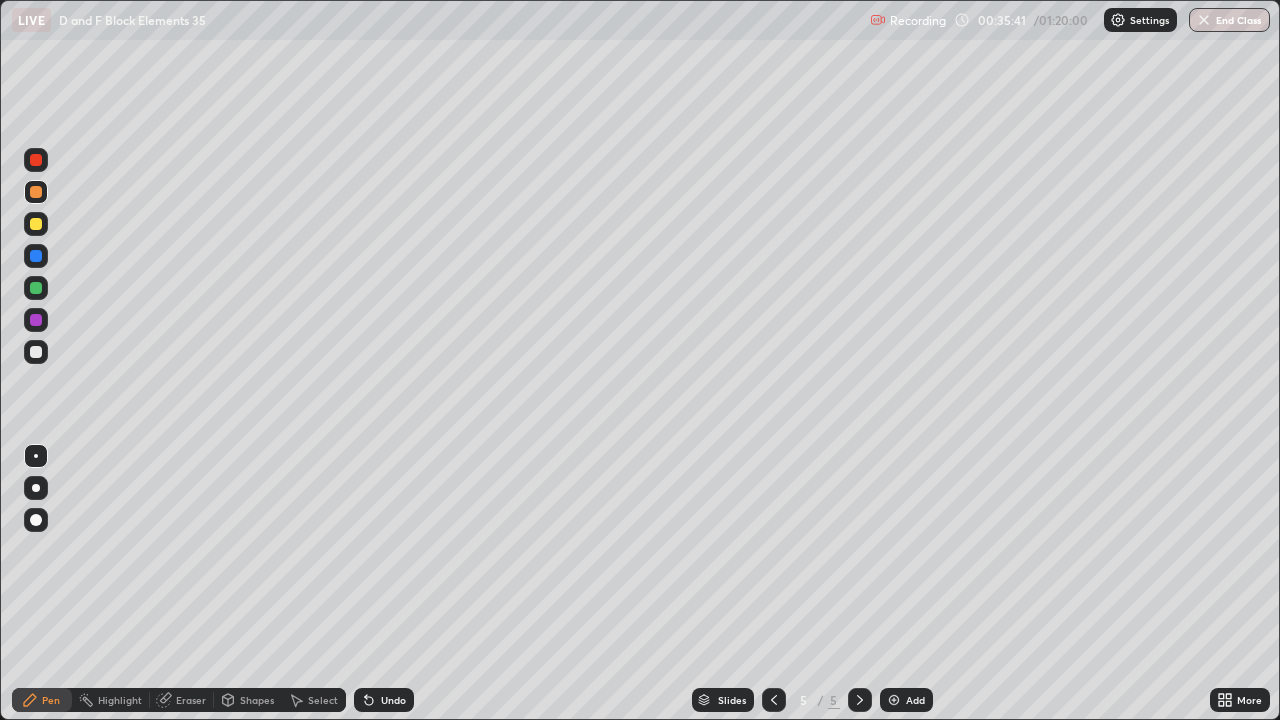 click at bounding box center (36, 352) 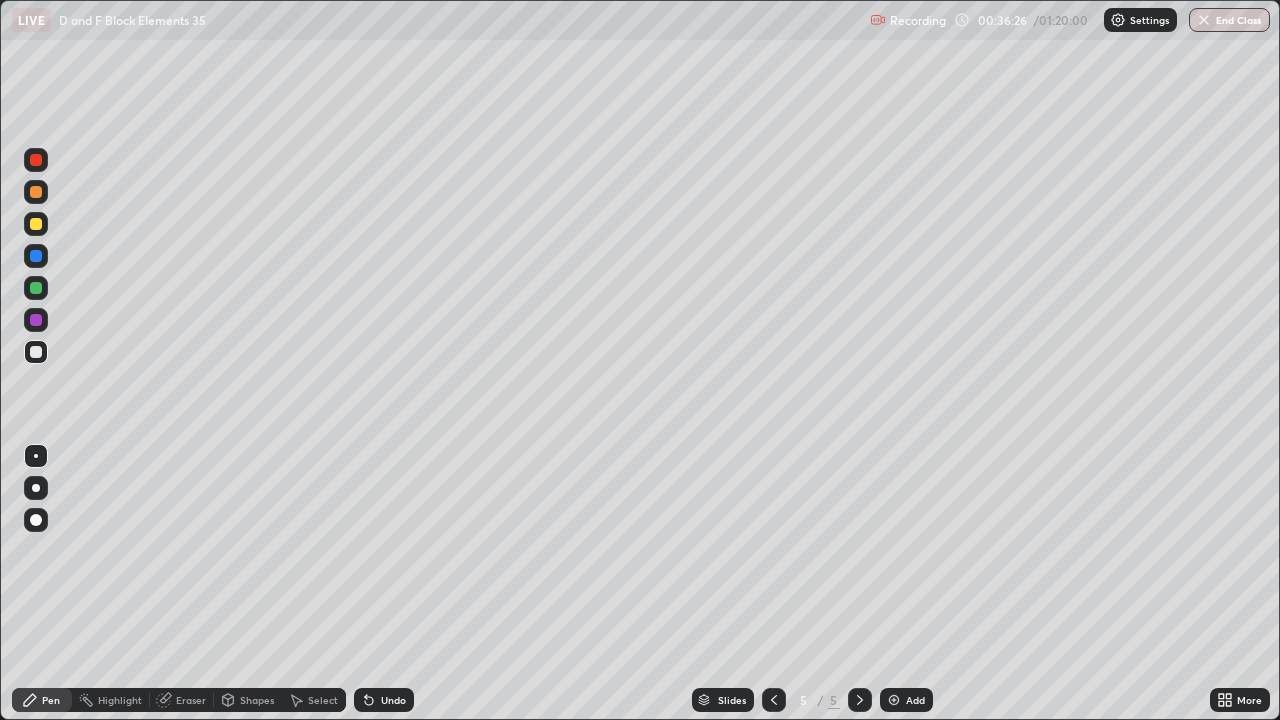 click at bounding box center [36, 192] 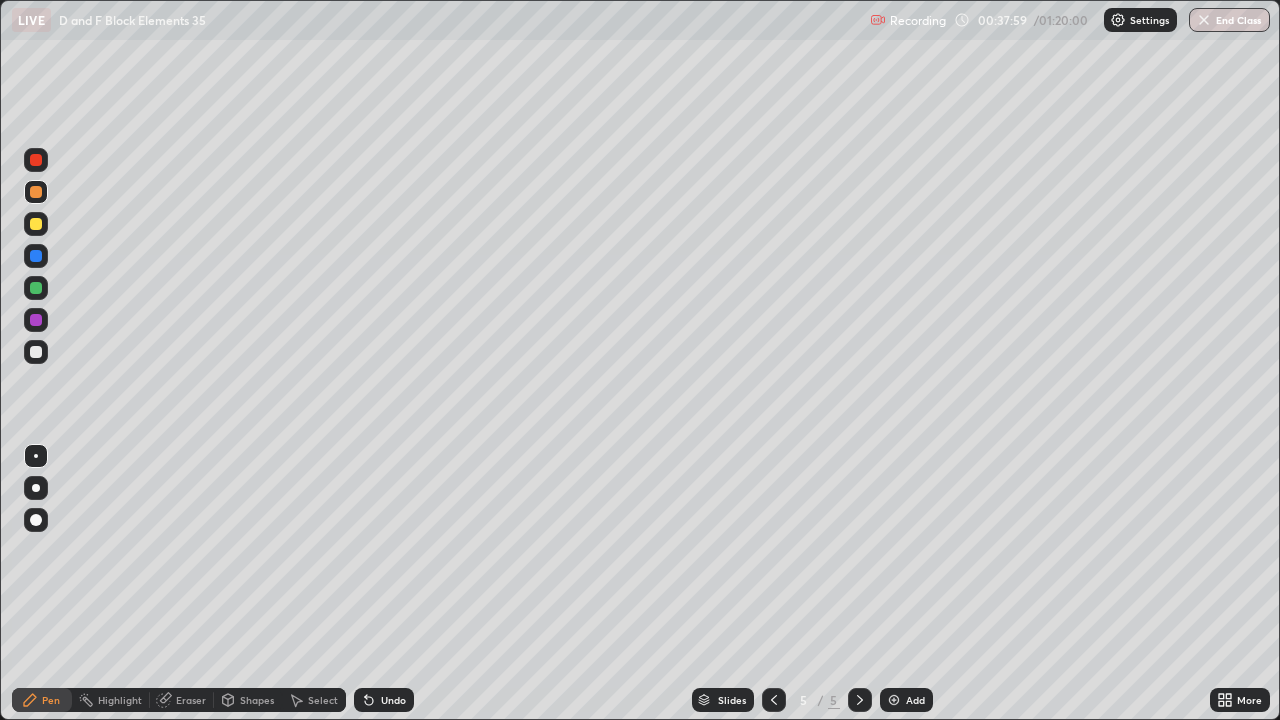 click at bounding box center [36, 224] 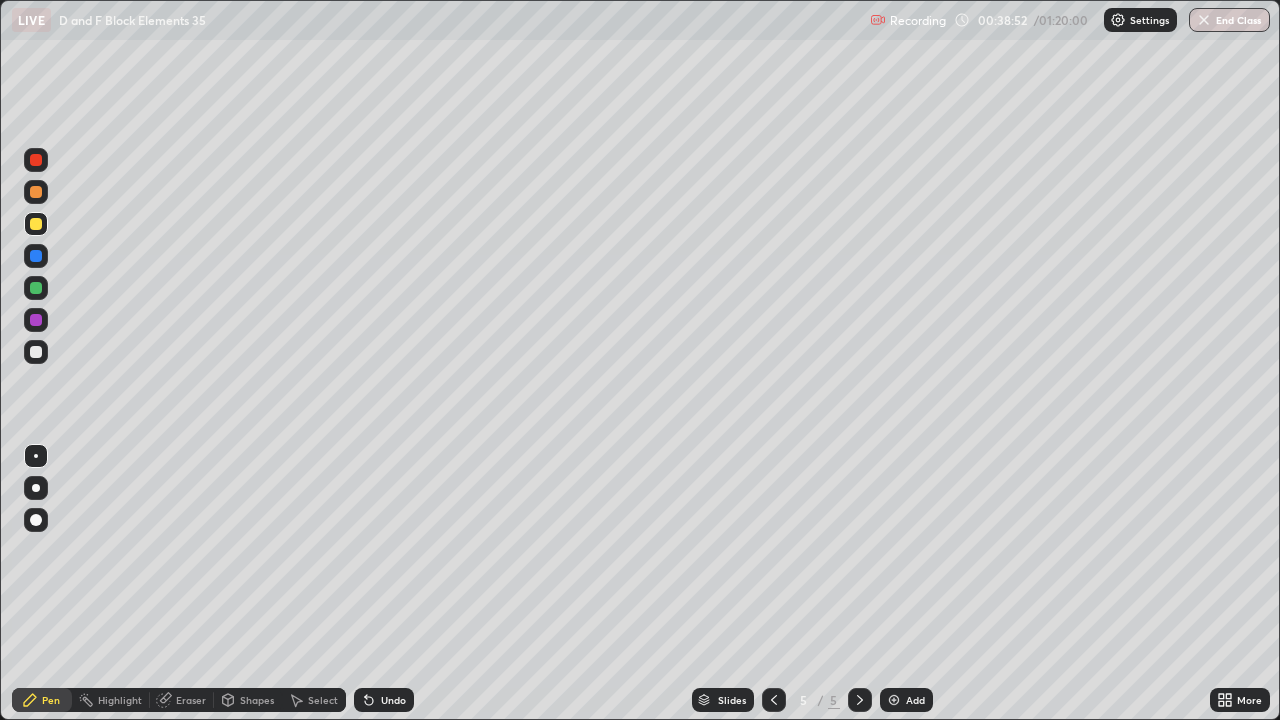 click on "Eraser" at bounding box center (191, 700) 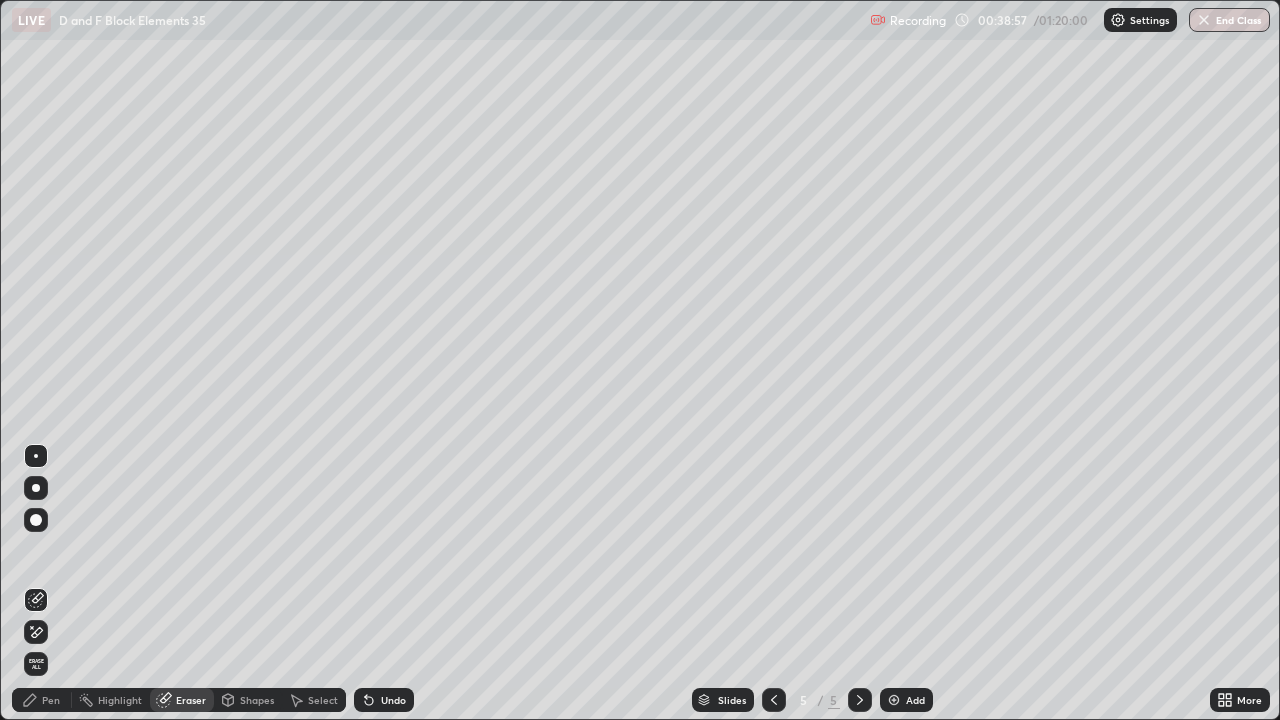 click on "Pen" at bounding box center (51, 700) 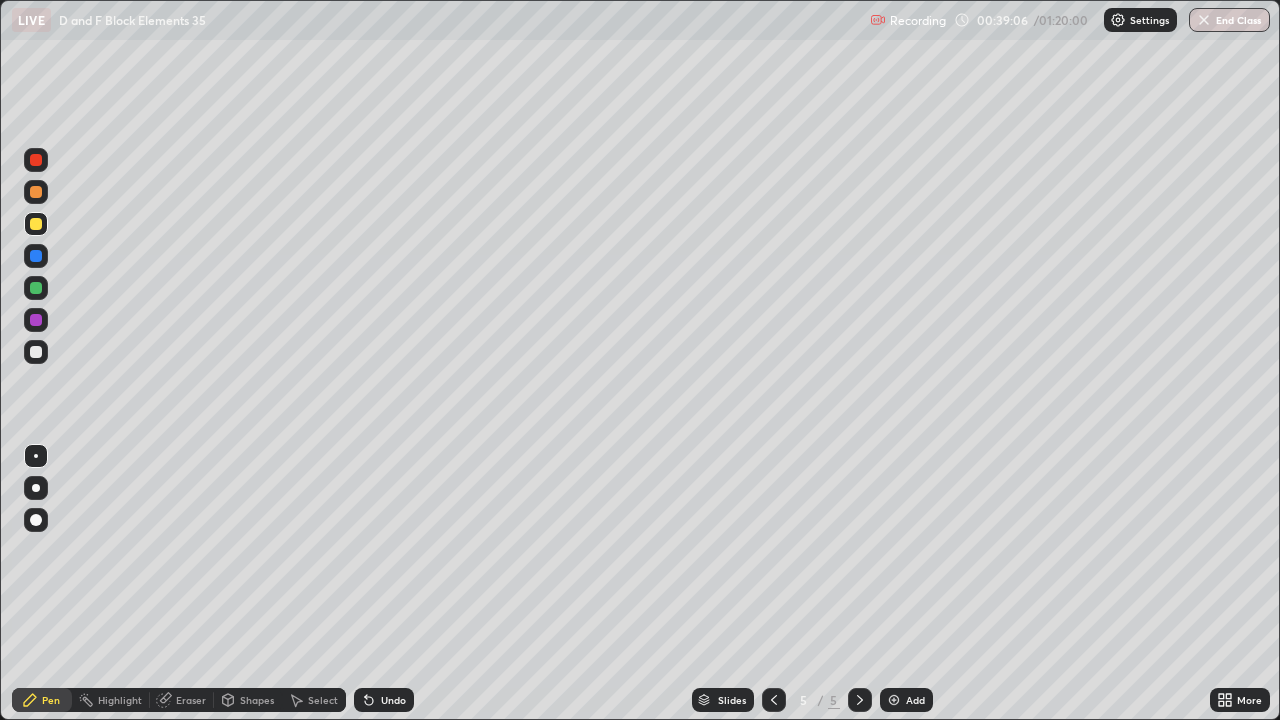 click at bounding box center (36, 288) 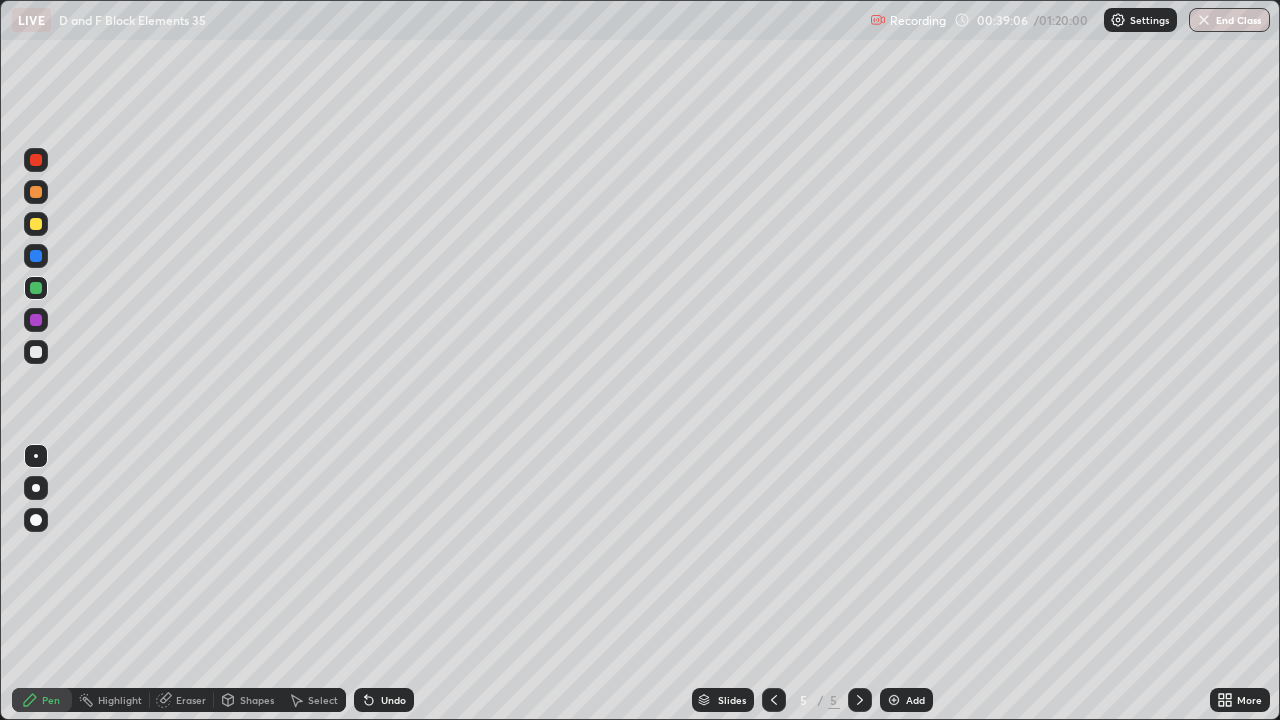 click at bounding box center (36, 288) 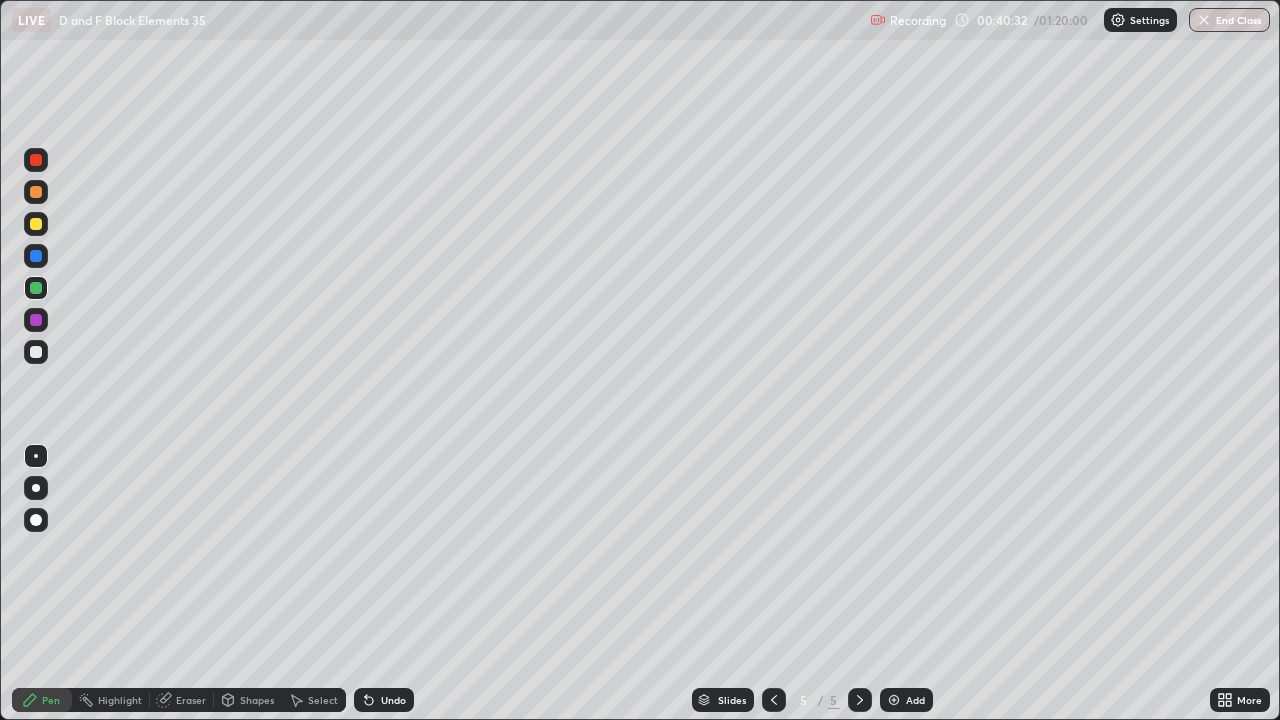 click on "Eraser" at bounding box center [191, 700] 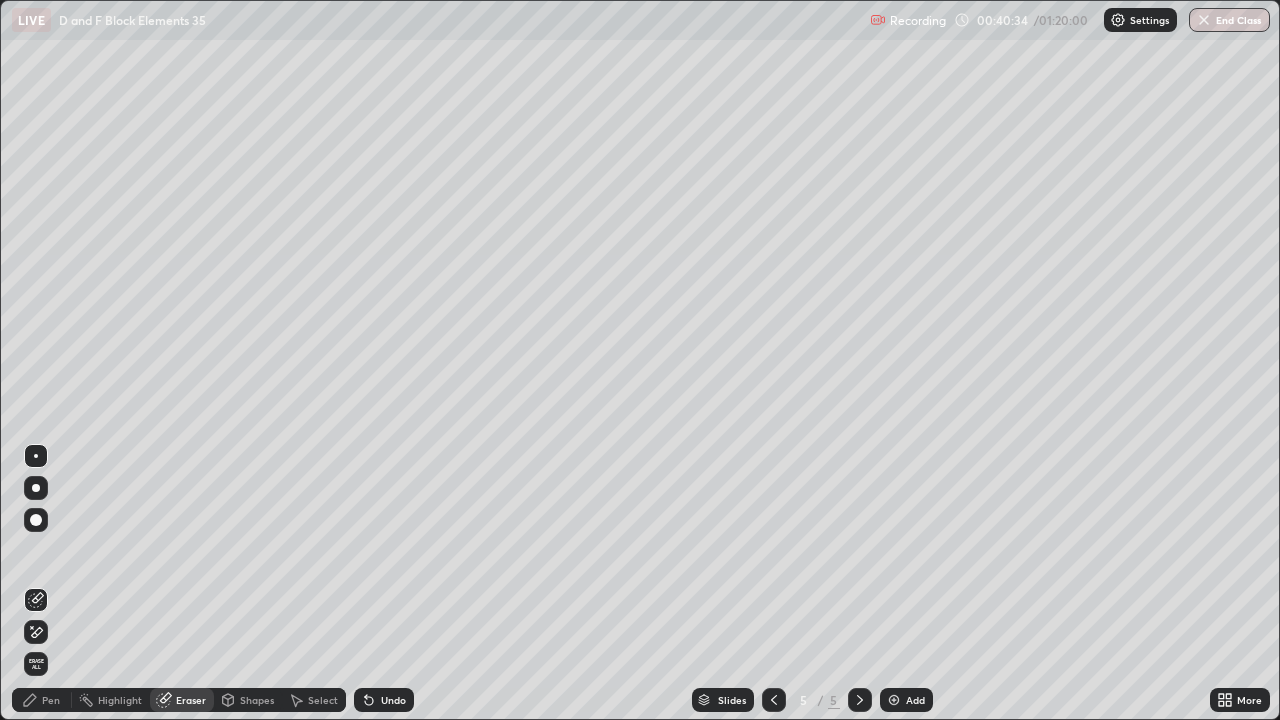 click on "Pen" at bounding box center [51, 700] 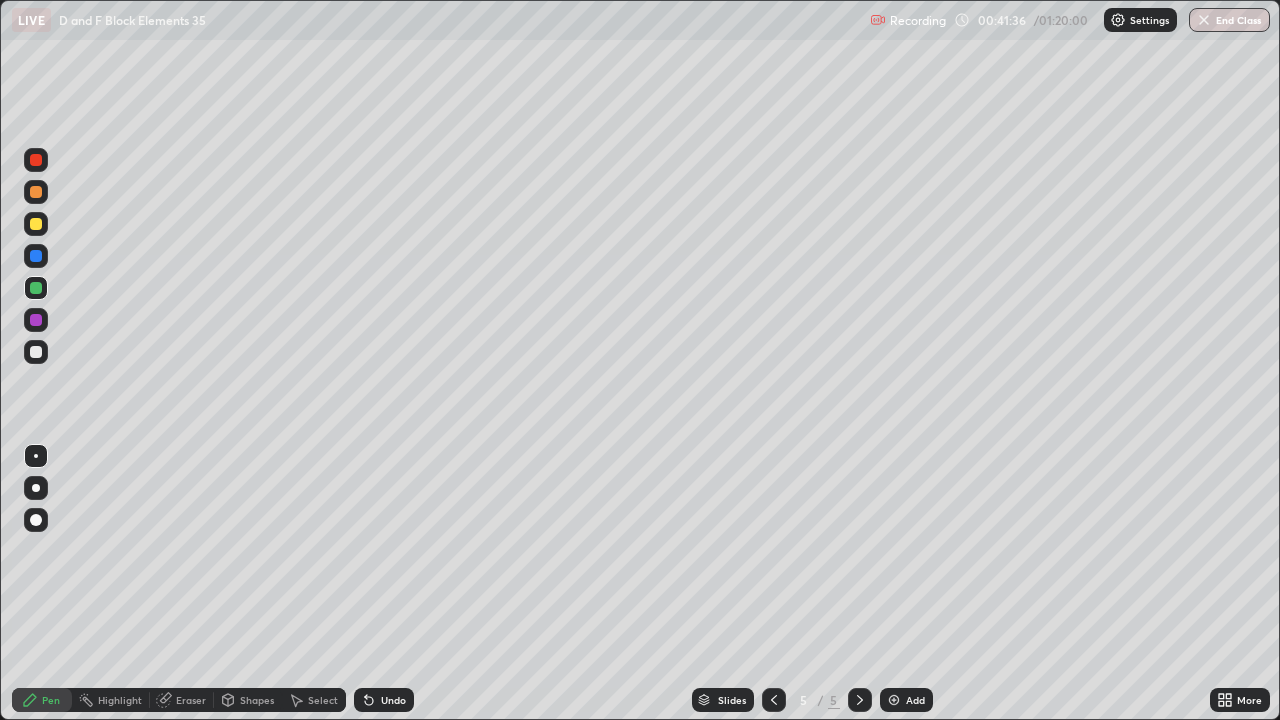 click at bounding box center [36, 224] 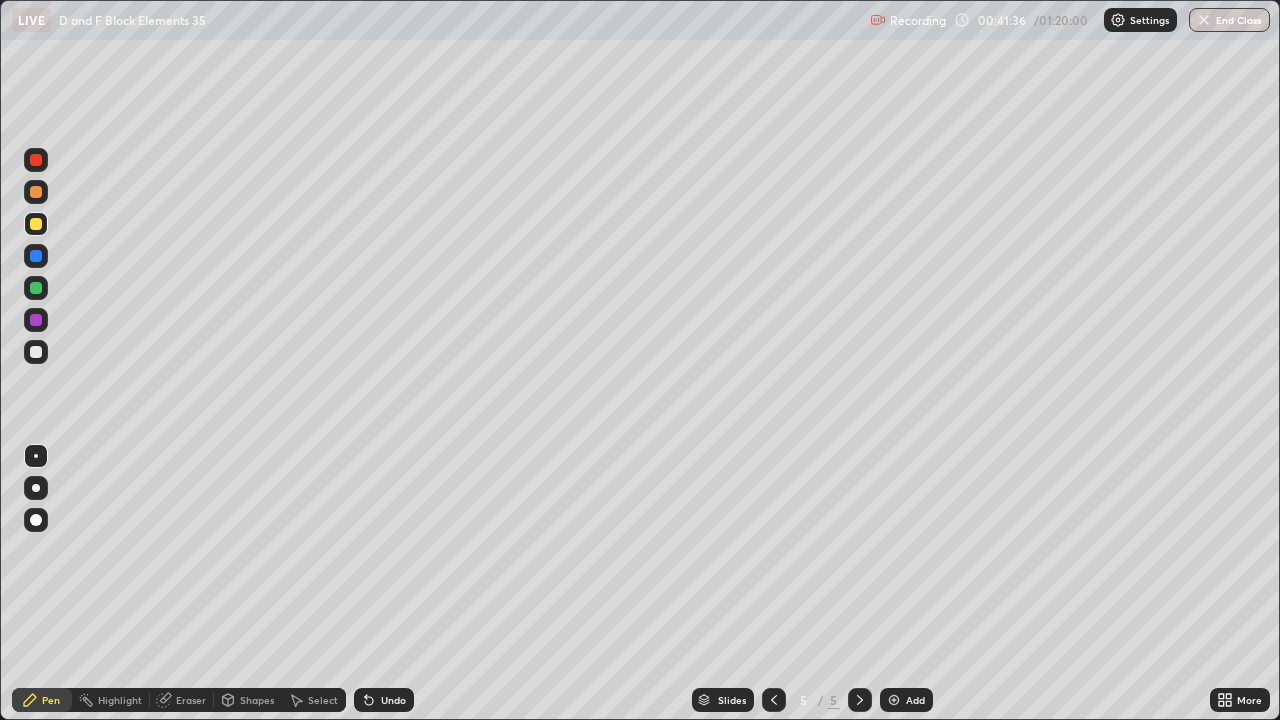 click at bounding box center [36, 224] 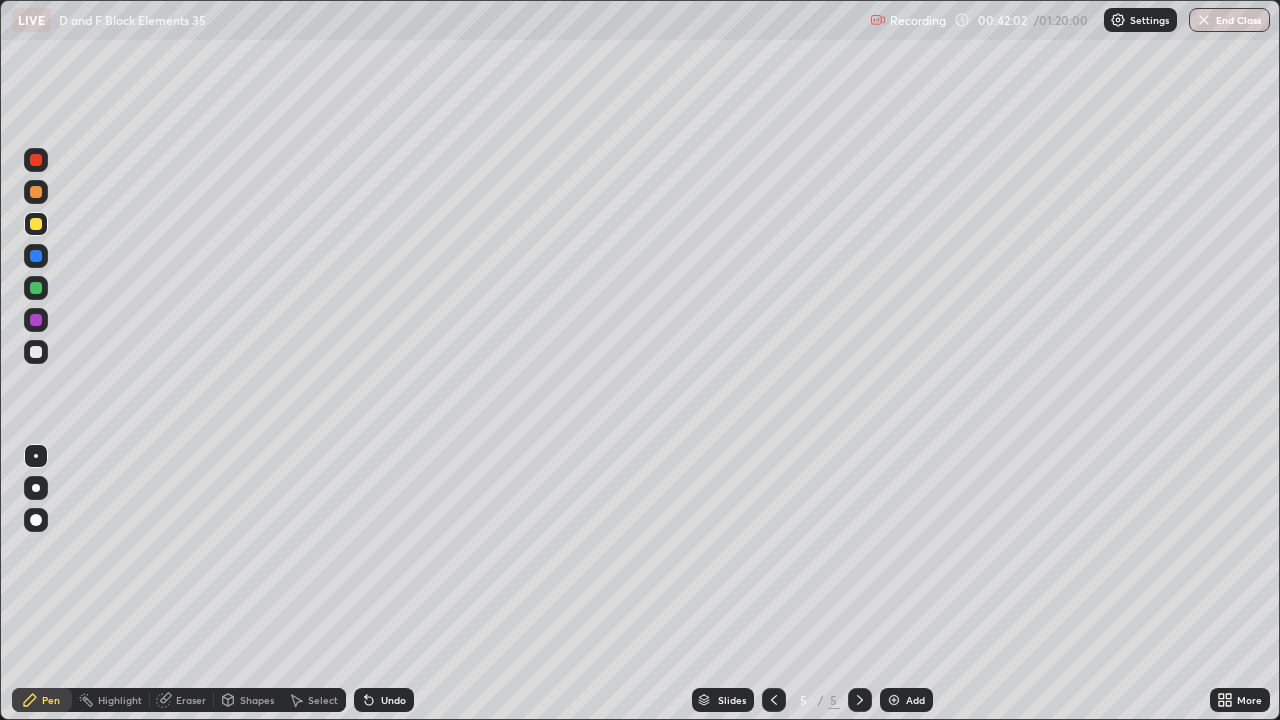 click at bounding box center (36, 288) 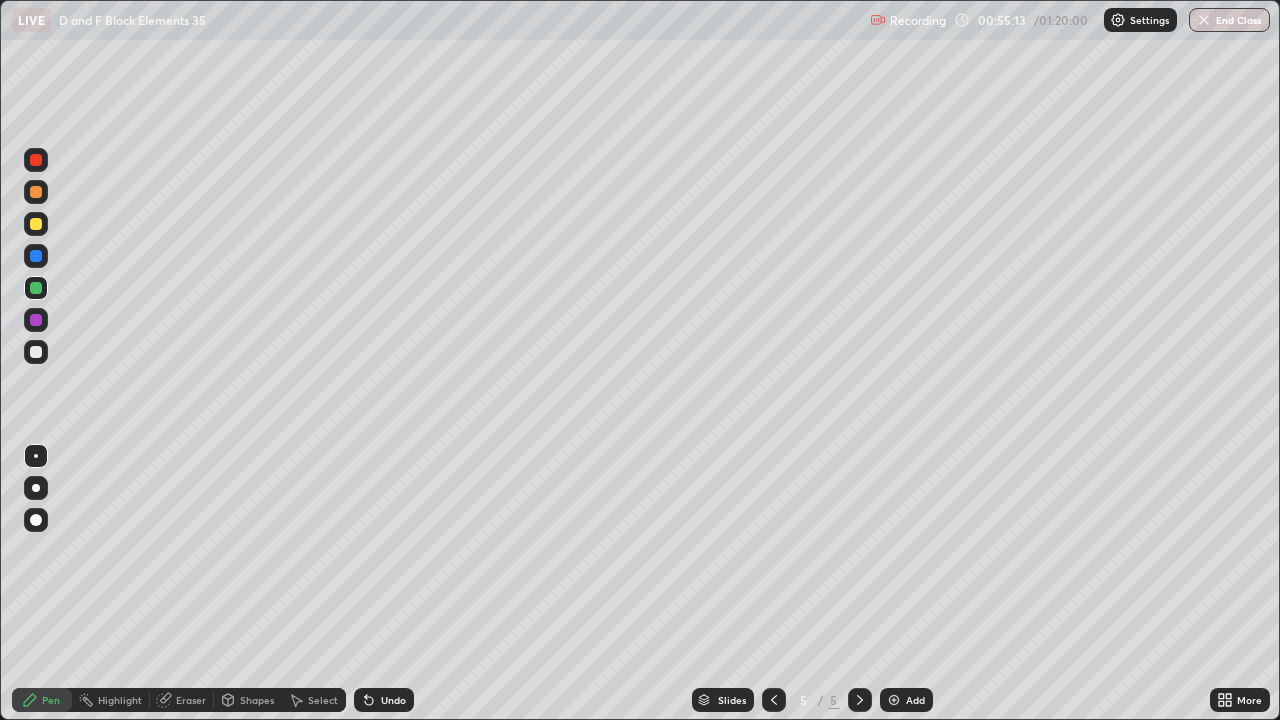 click at bounding box center [894, 700] 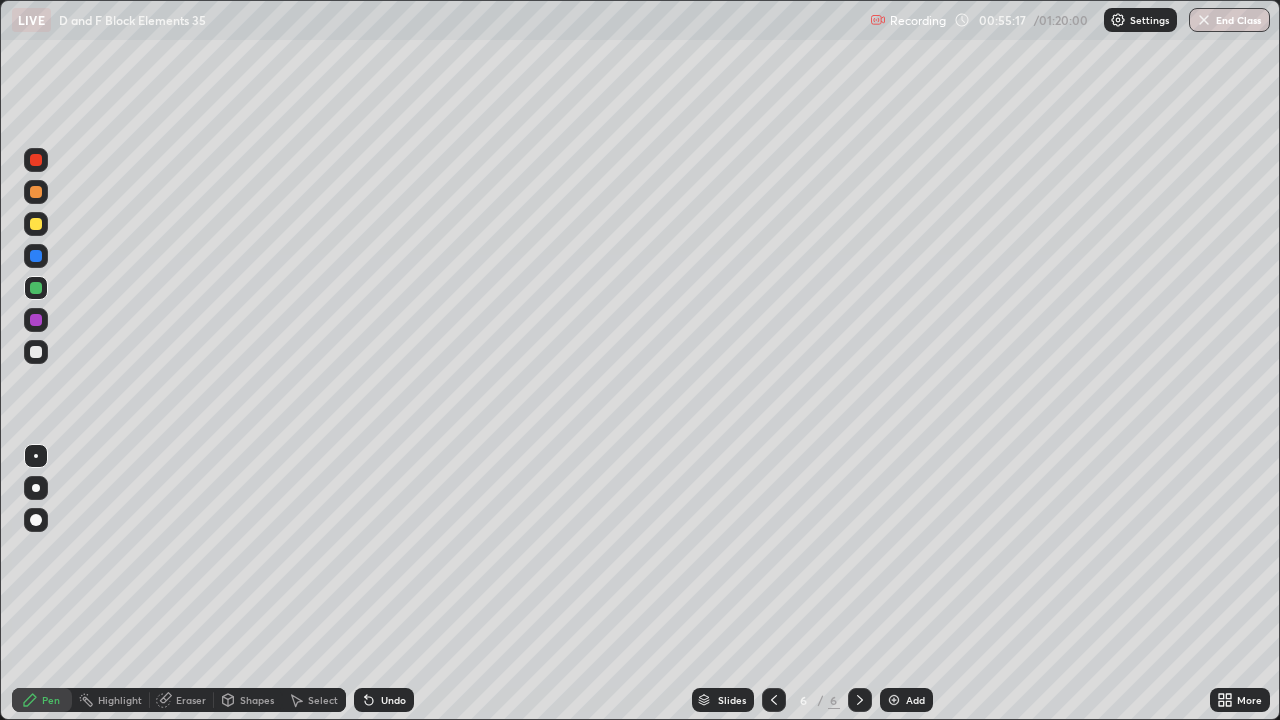 click at bounding box center [36, 224] 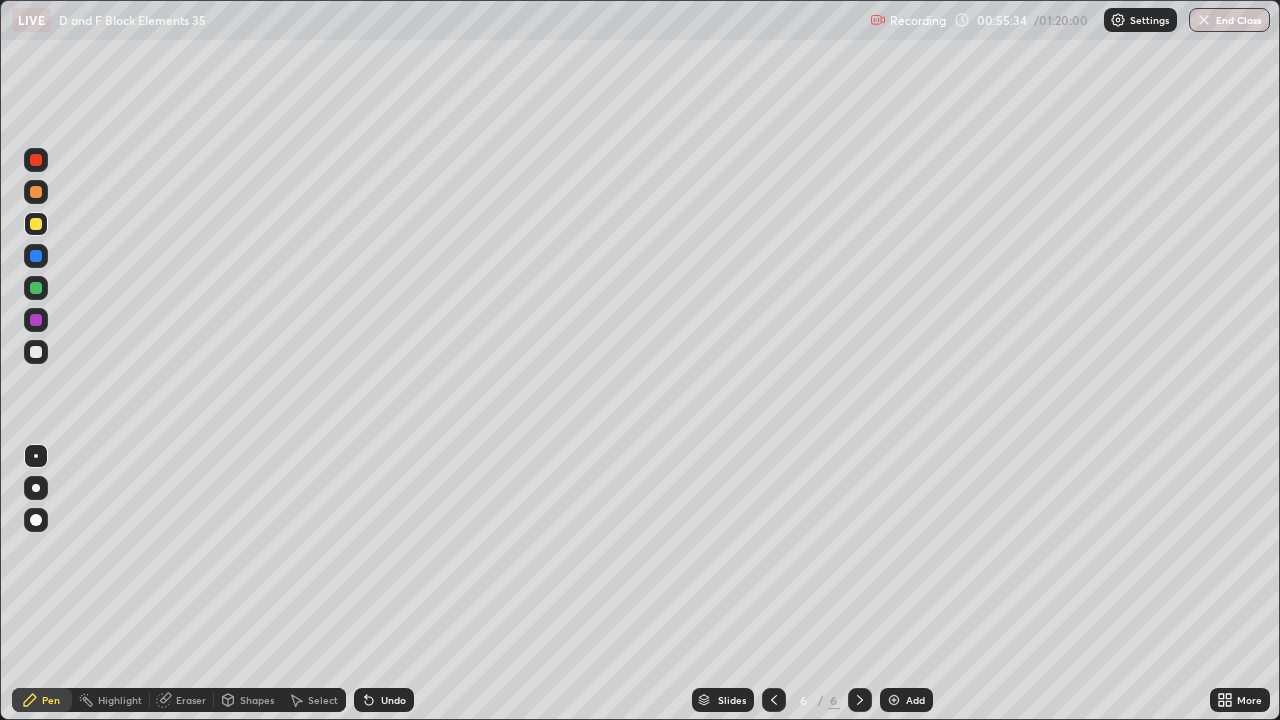 click at bounding box center [36, 192] 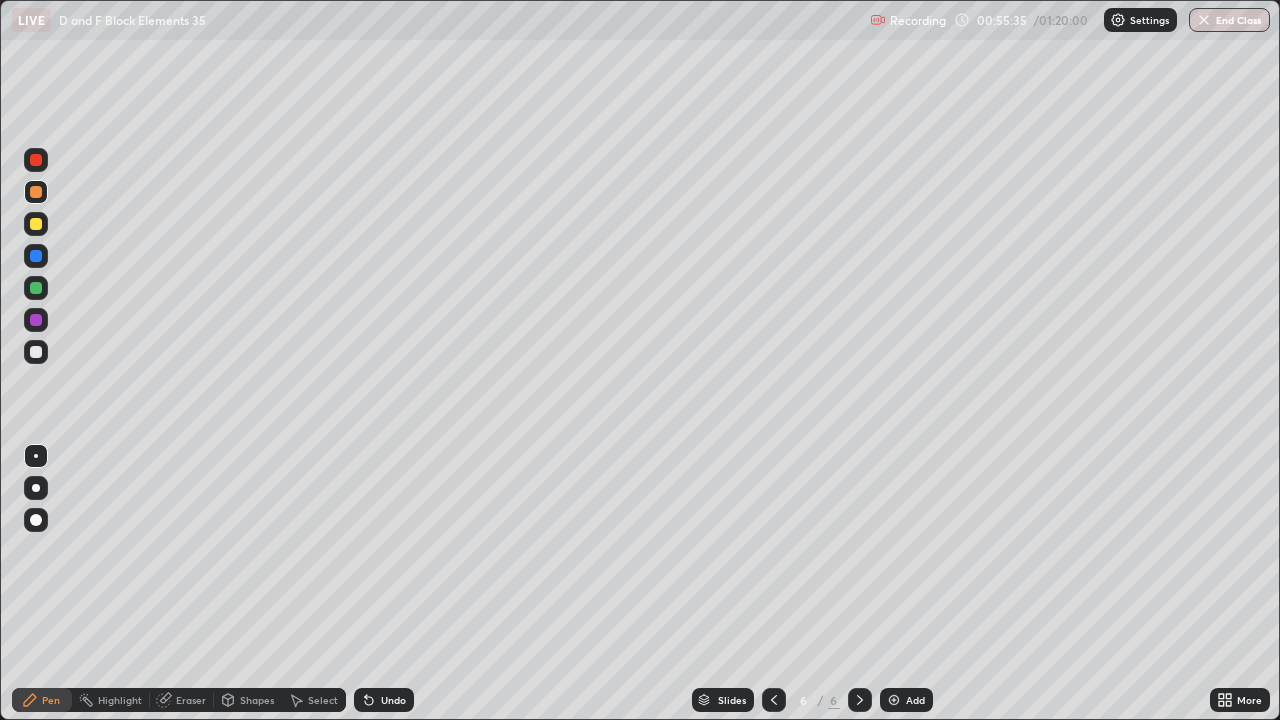 click at bounding box center [36, 192] 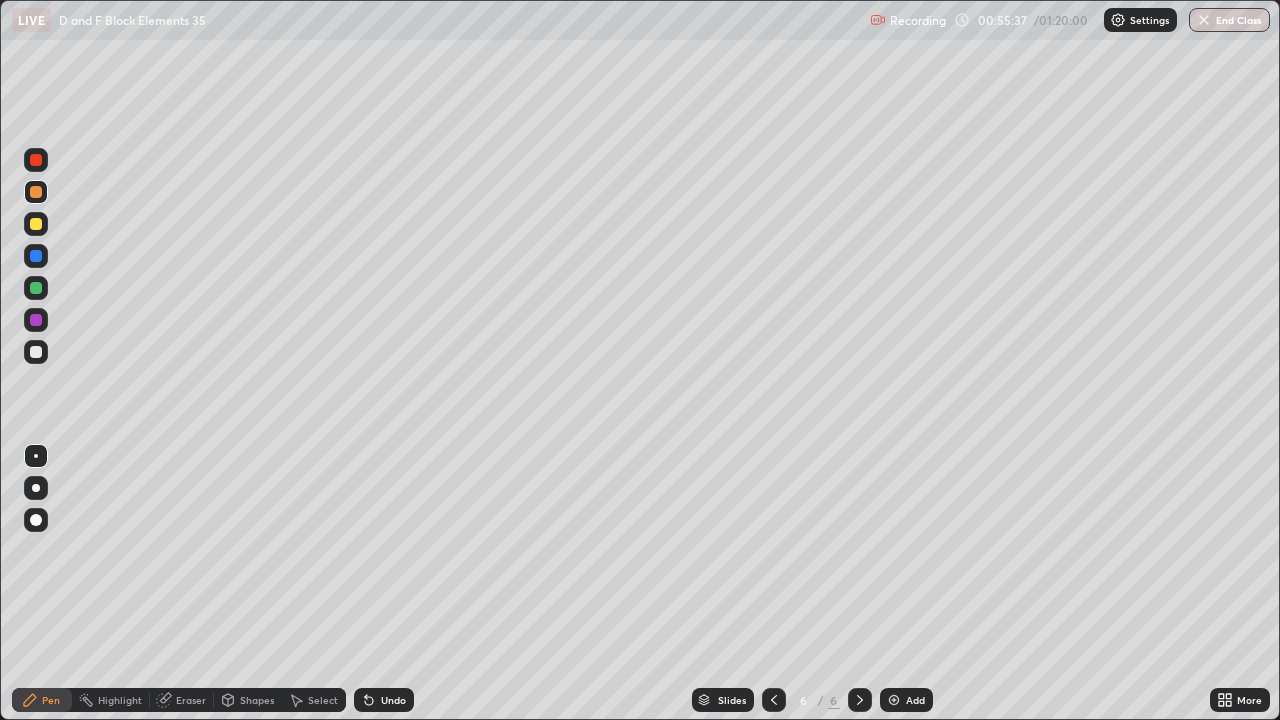 click at bounding box center [36, 288] 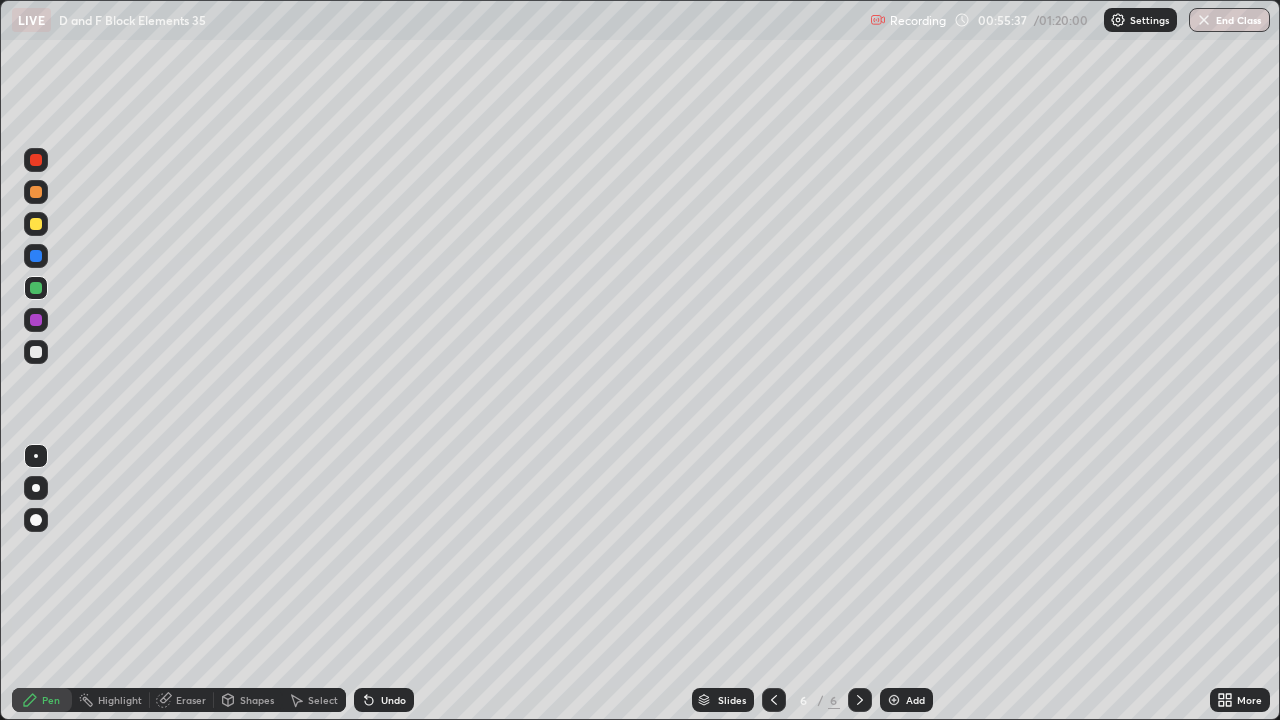 click at bounding box center [36, 288] 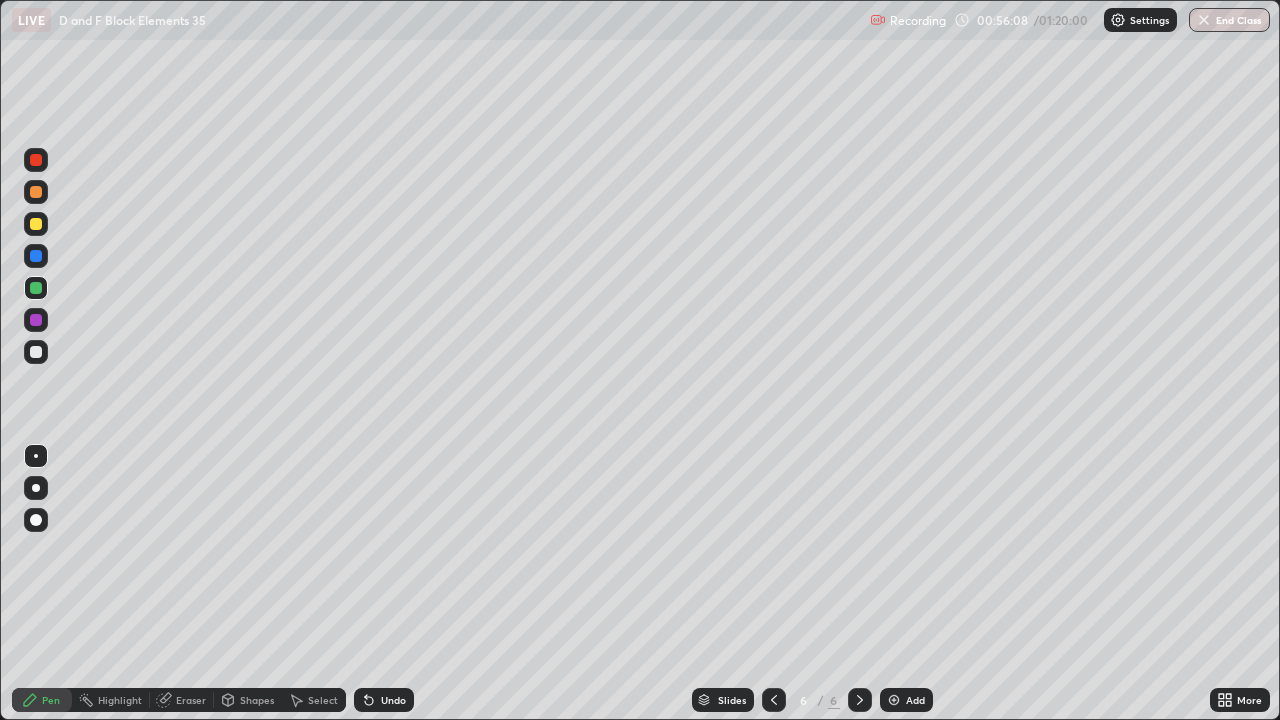 click on "Eraser" at bounding box center (191, 700) 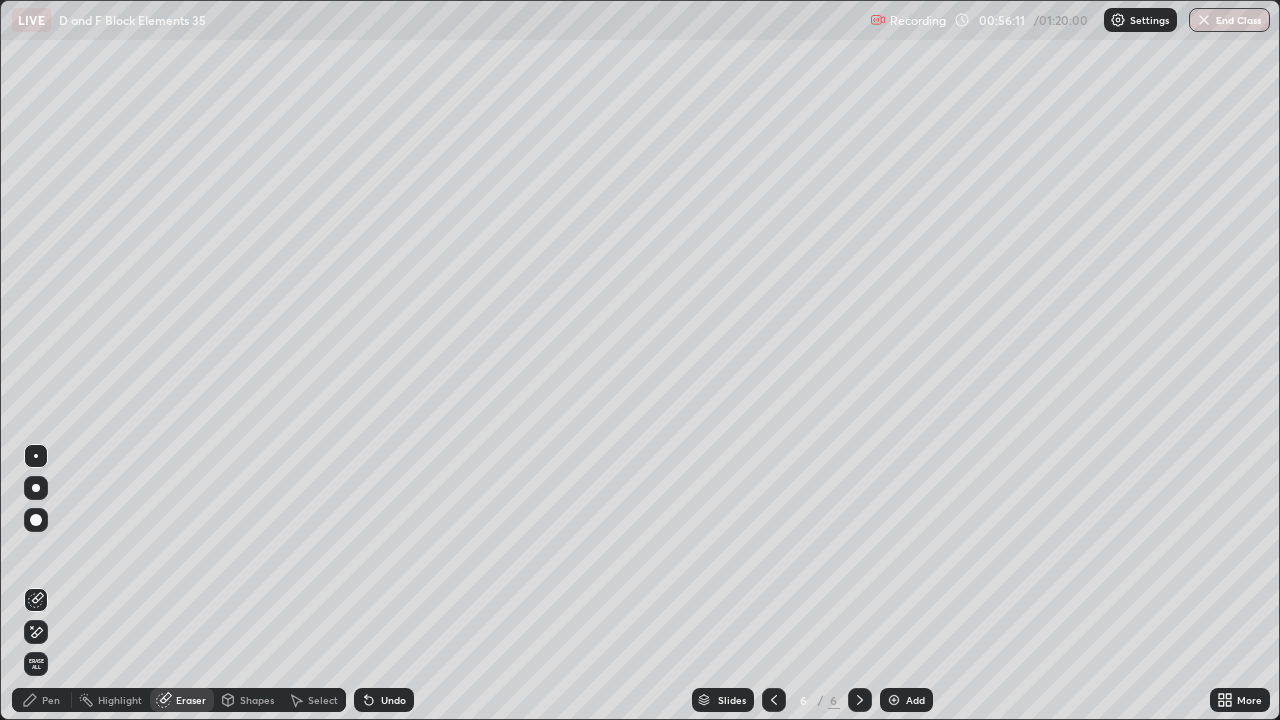 click on "Pen" at bounding box center (51, 700) 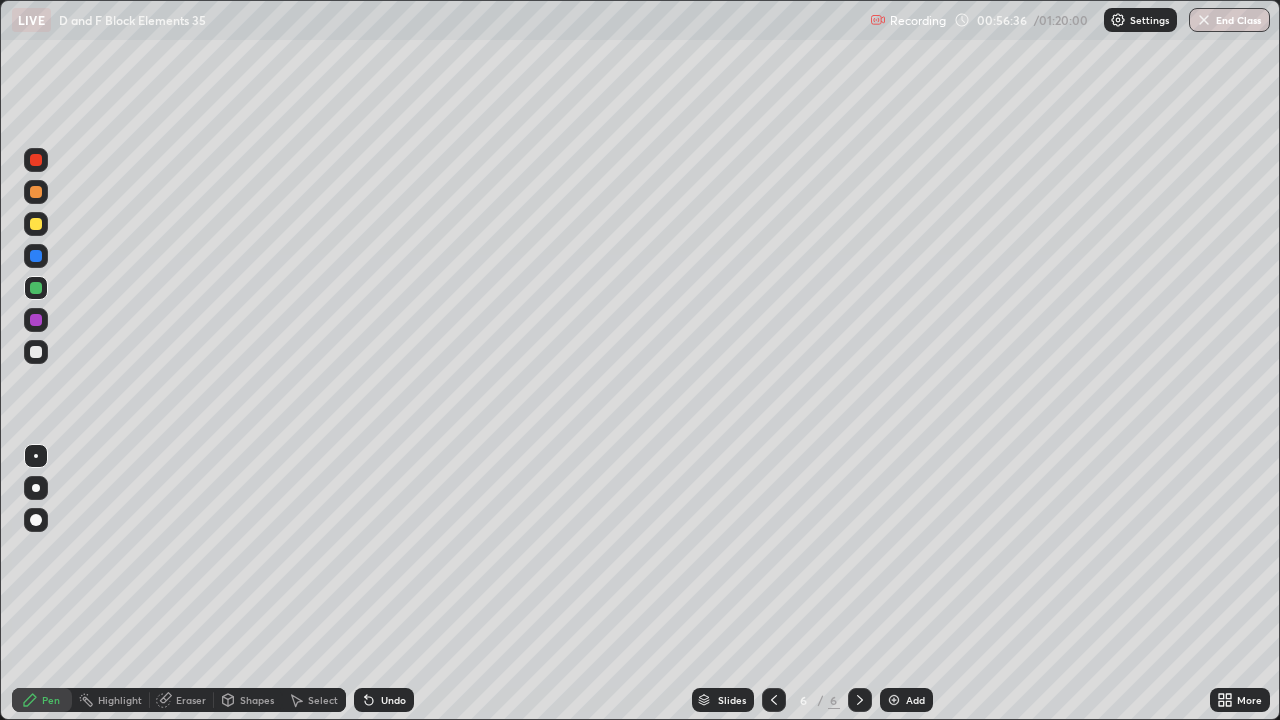 click at bounding box center (36, 192) 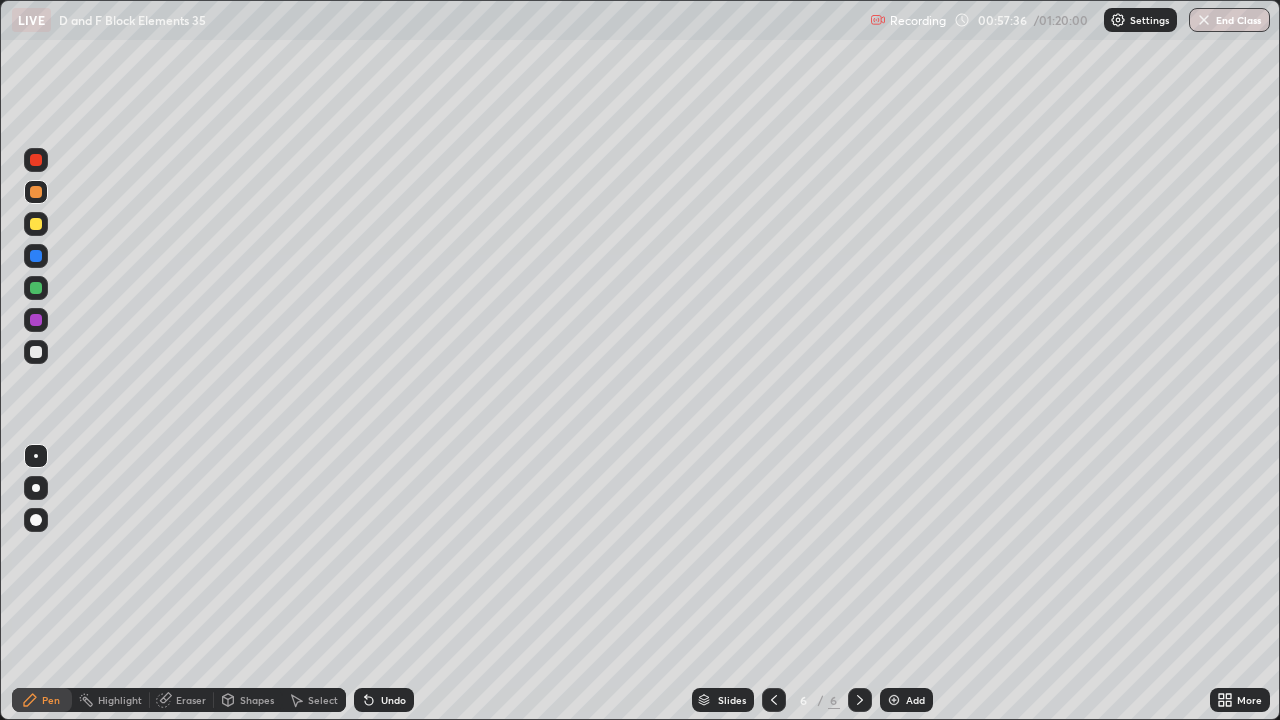 click 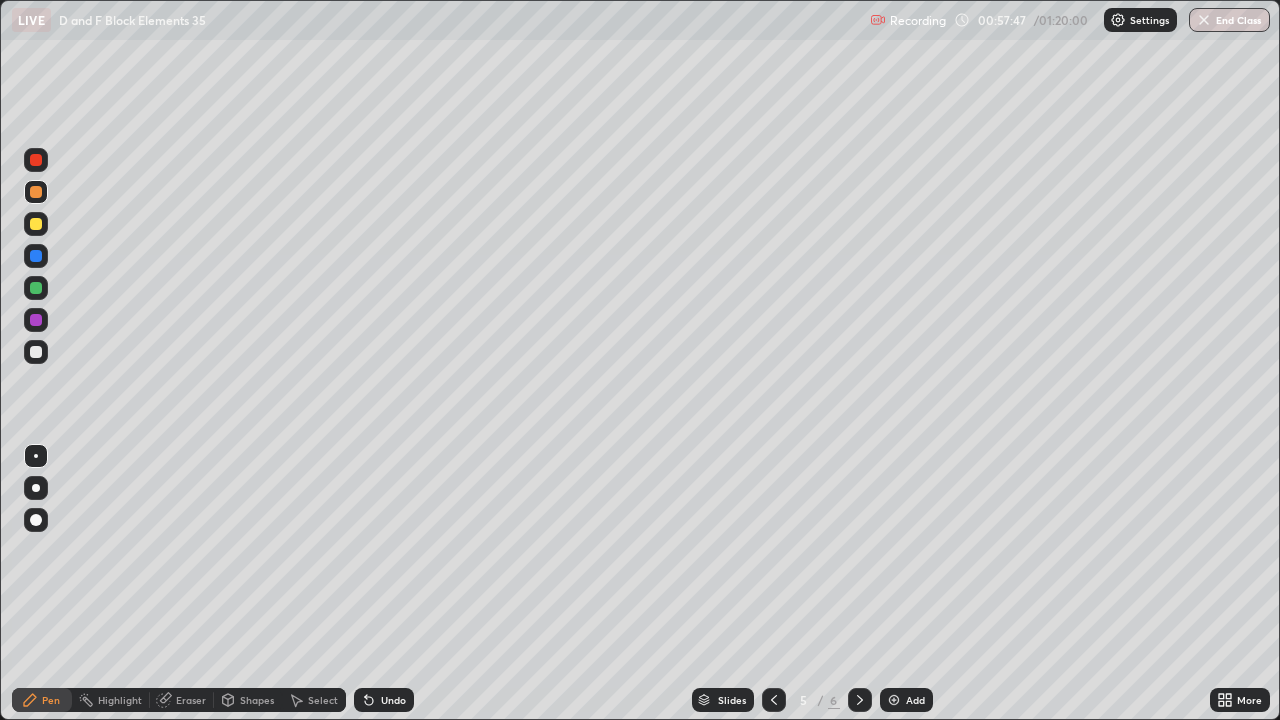 click 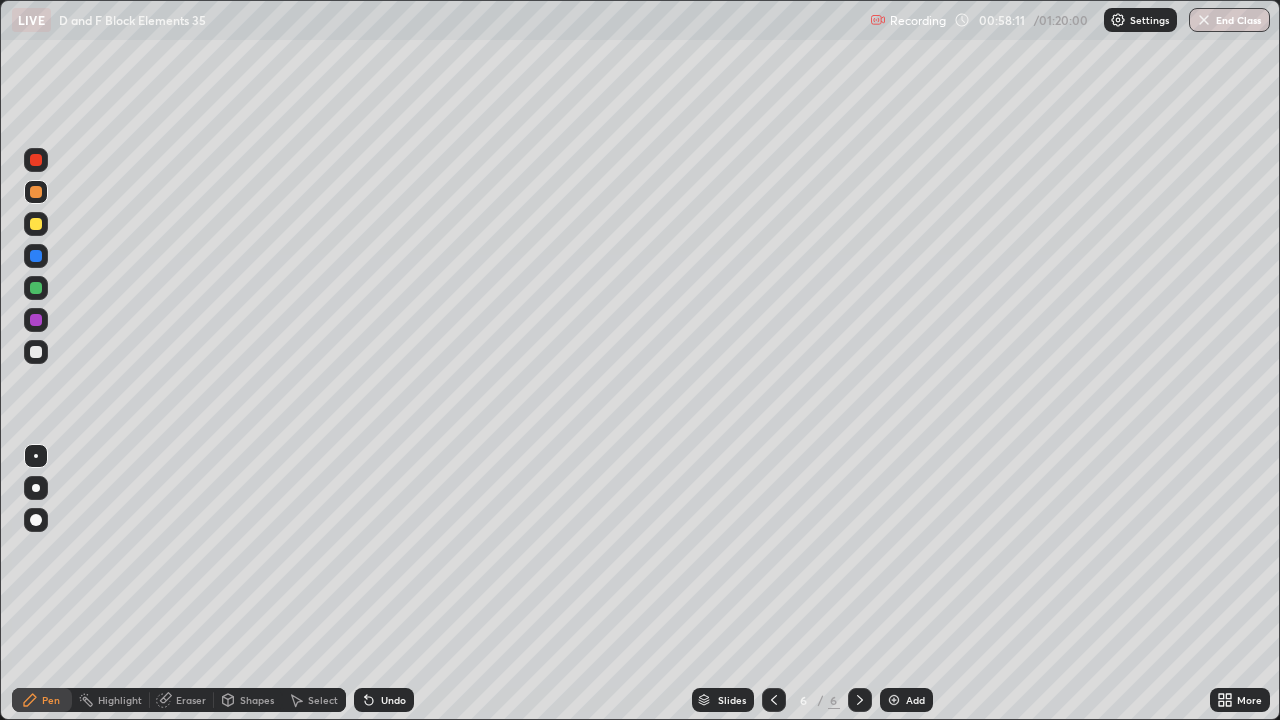 click at bounding box center (36, 224) 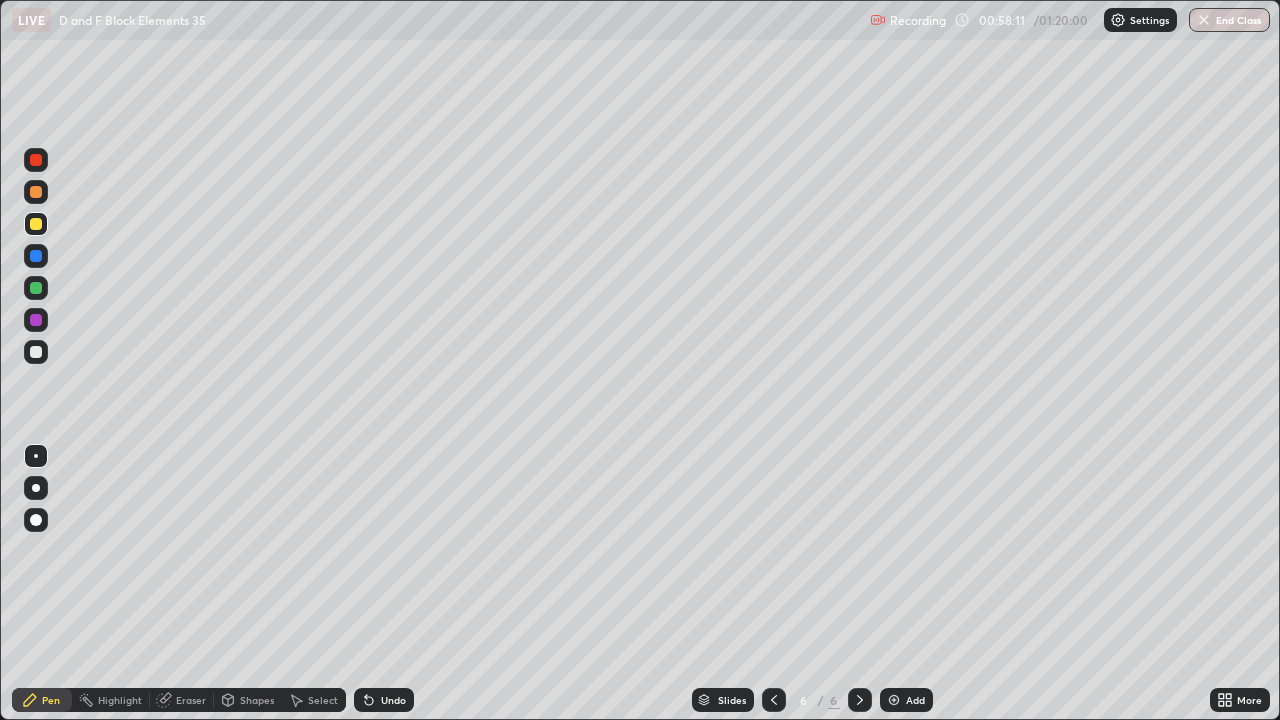 click at bounding box center [36, 224] 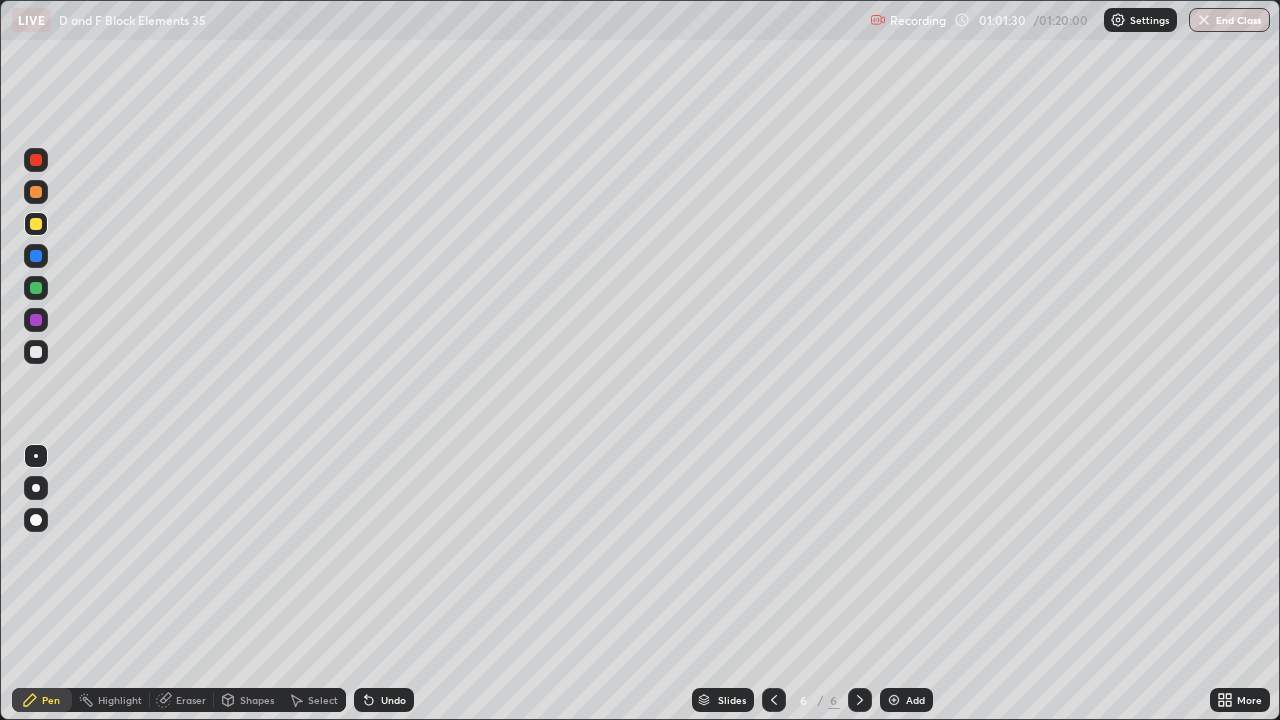 click at bounding box center (36, 288) 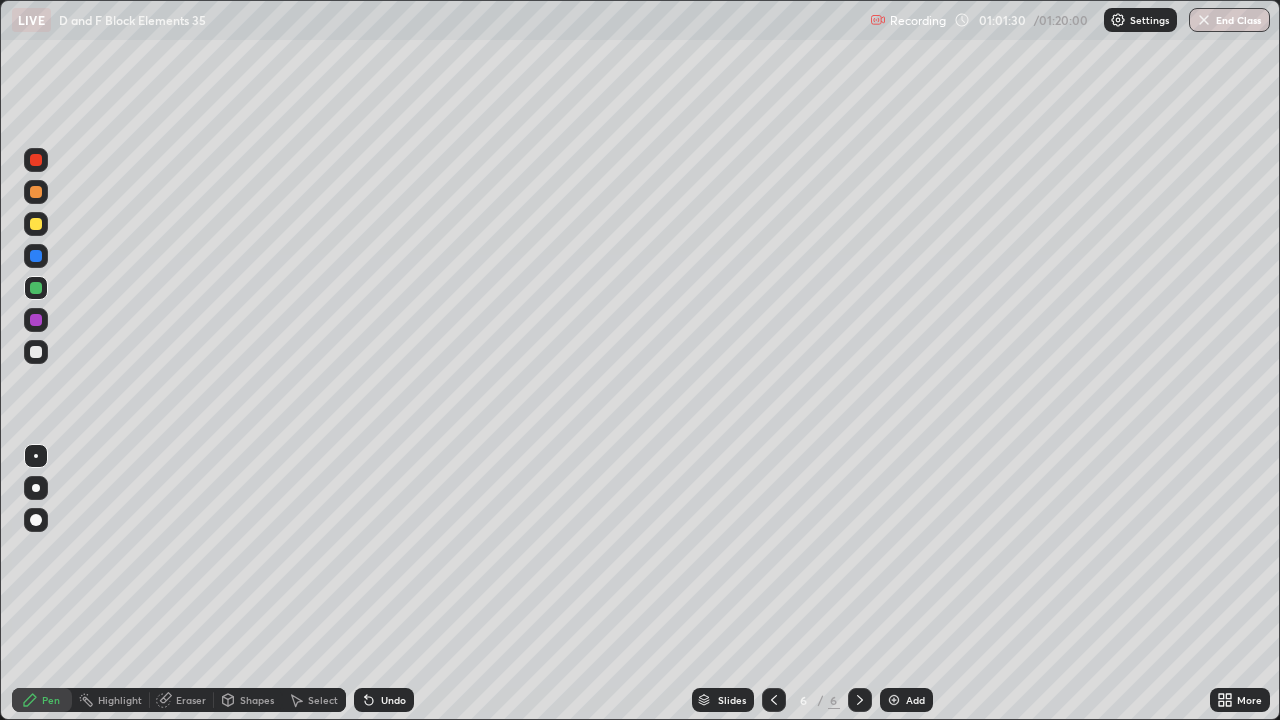 click at bounding box center (36, 288) 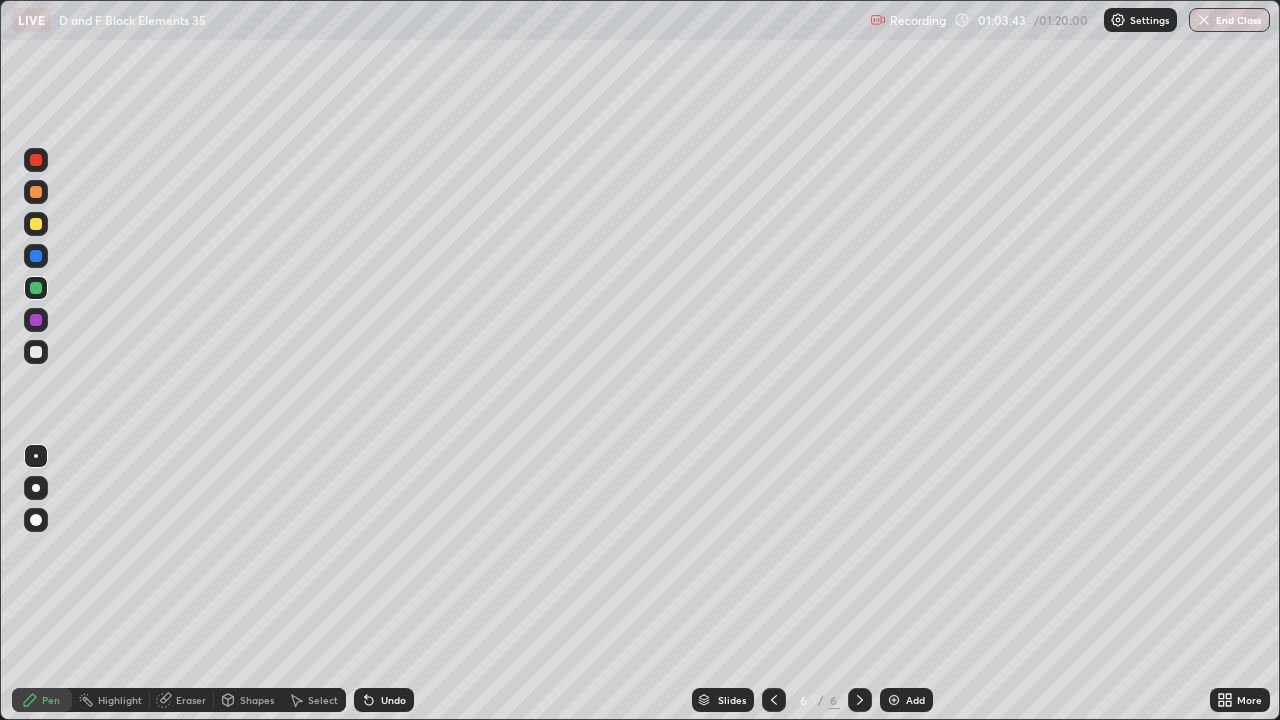click on "Eraser" at bounding box center [191, 700] 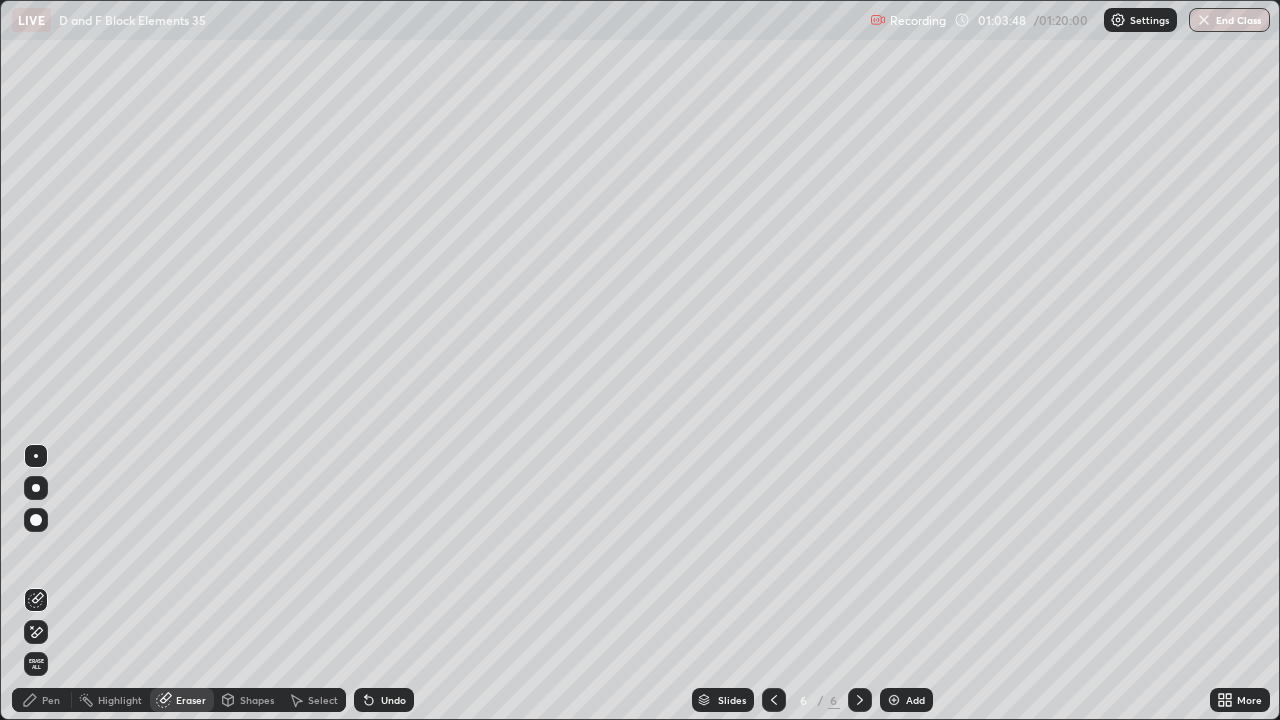 click on "Pen" at bounding box center (51, 700) 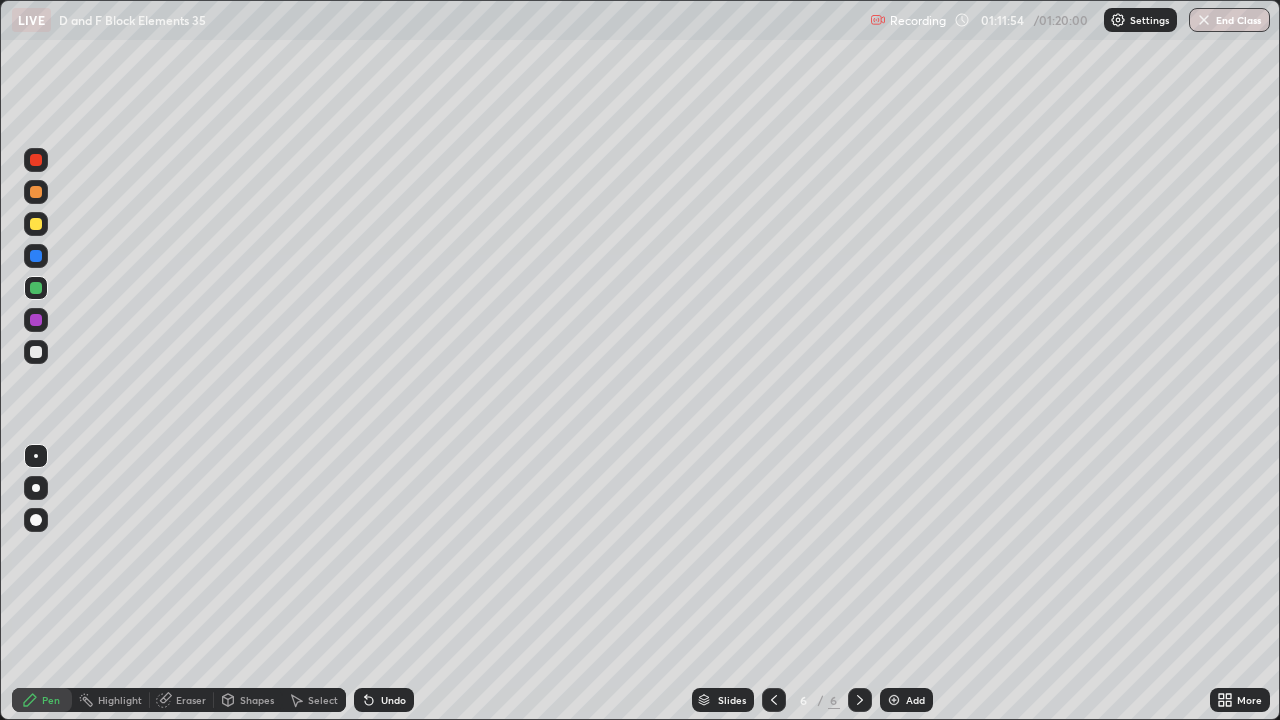 click 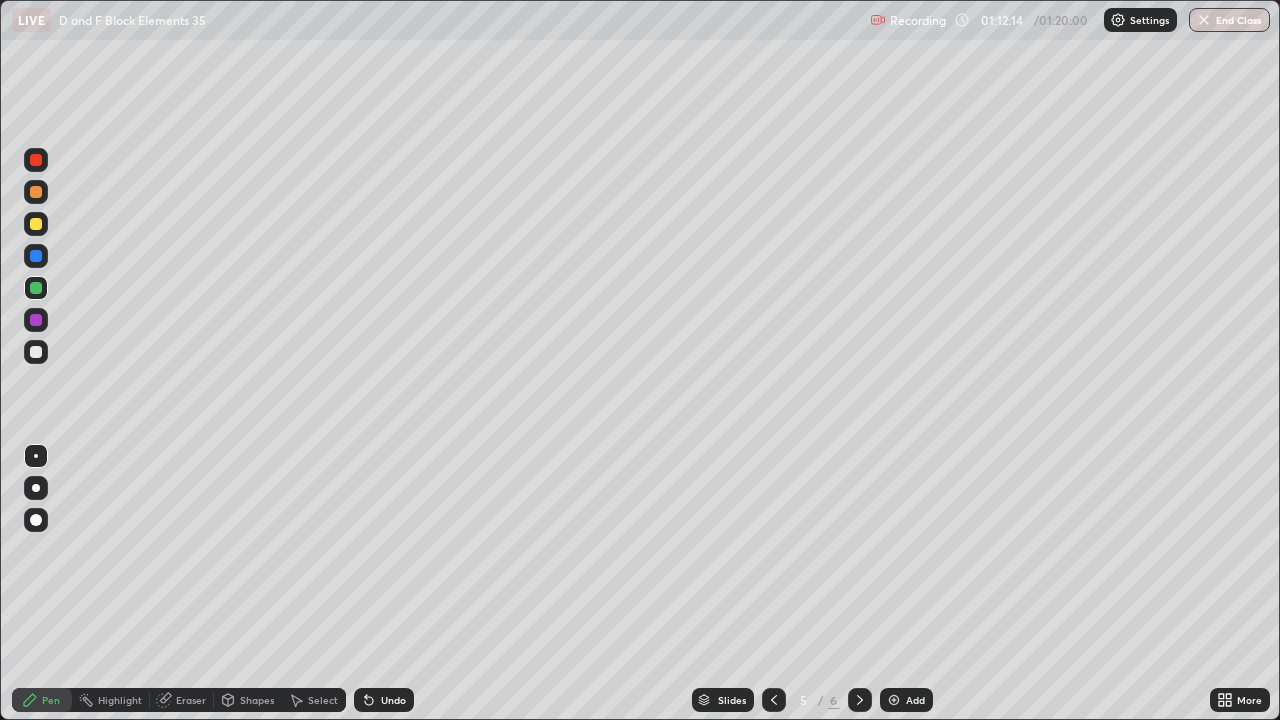 click 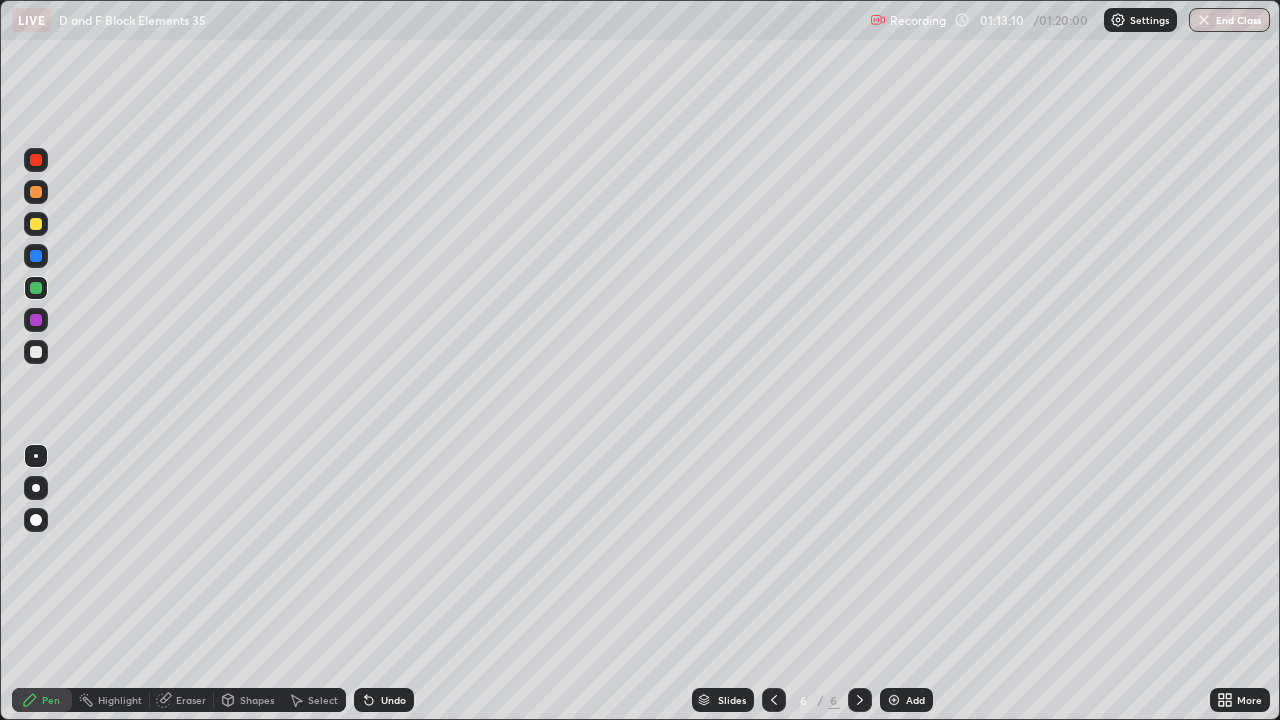 click on "End Class" at bounding box center [1229, 20] 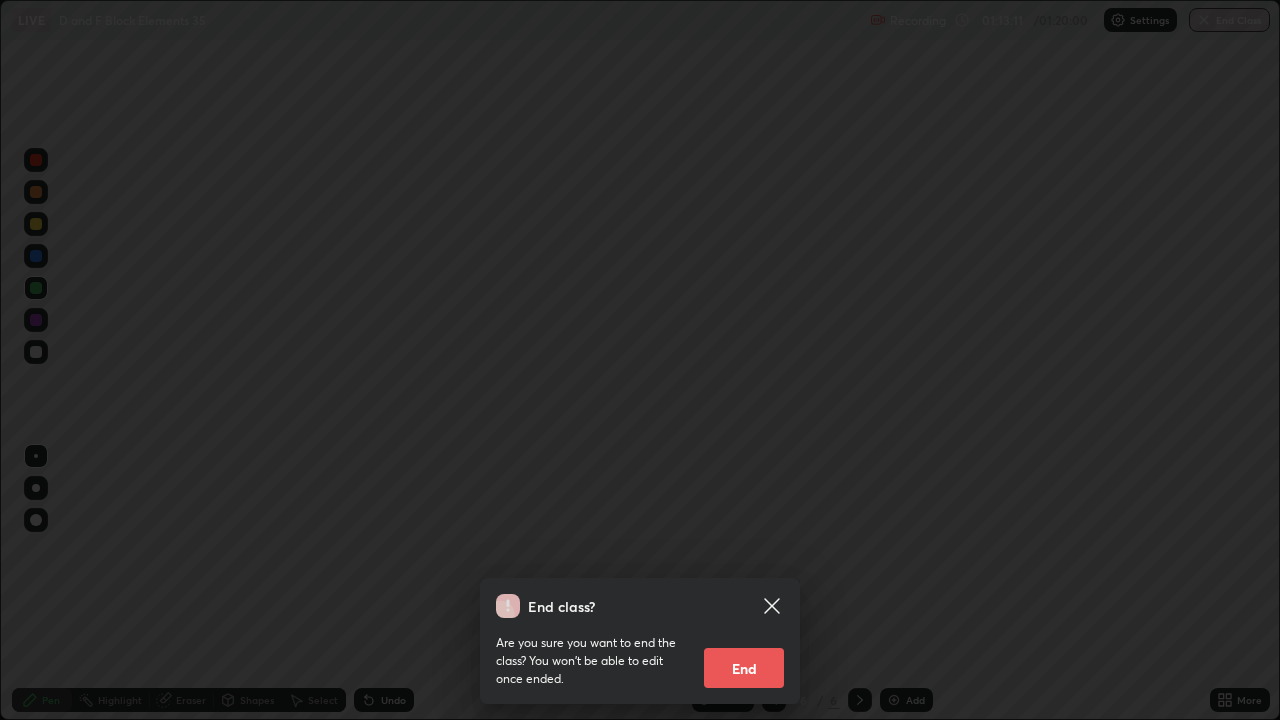 click on "End" at bounding box center [744, 668] 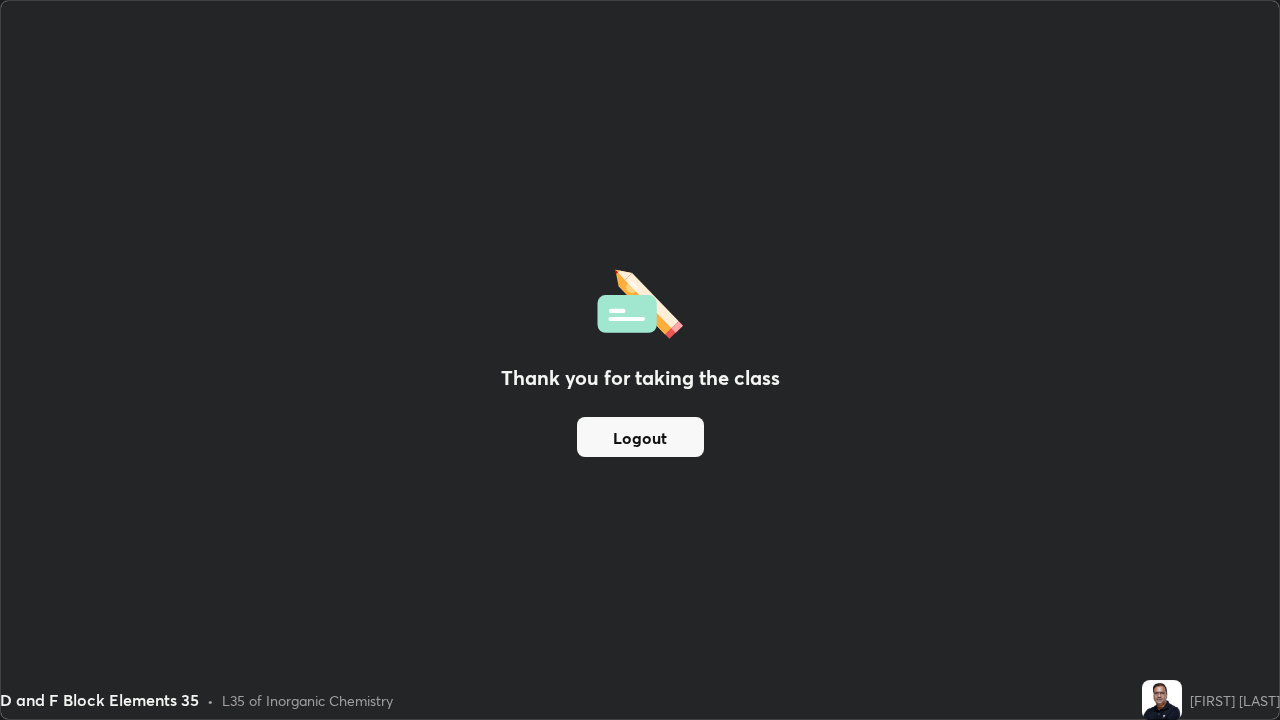 click on "Logout" at bounding box center [640, 437] 